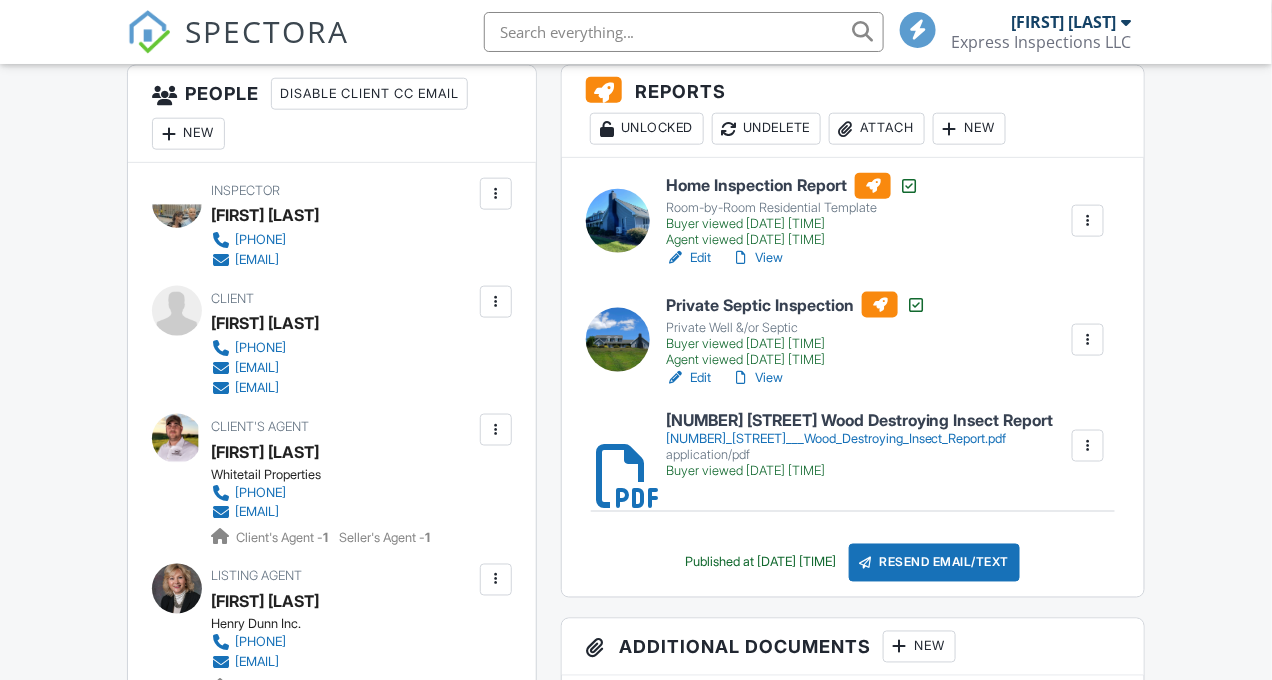 scroll, scrollTop: 562, scrollLeft: 0, axis: vertical 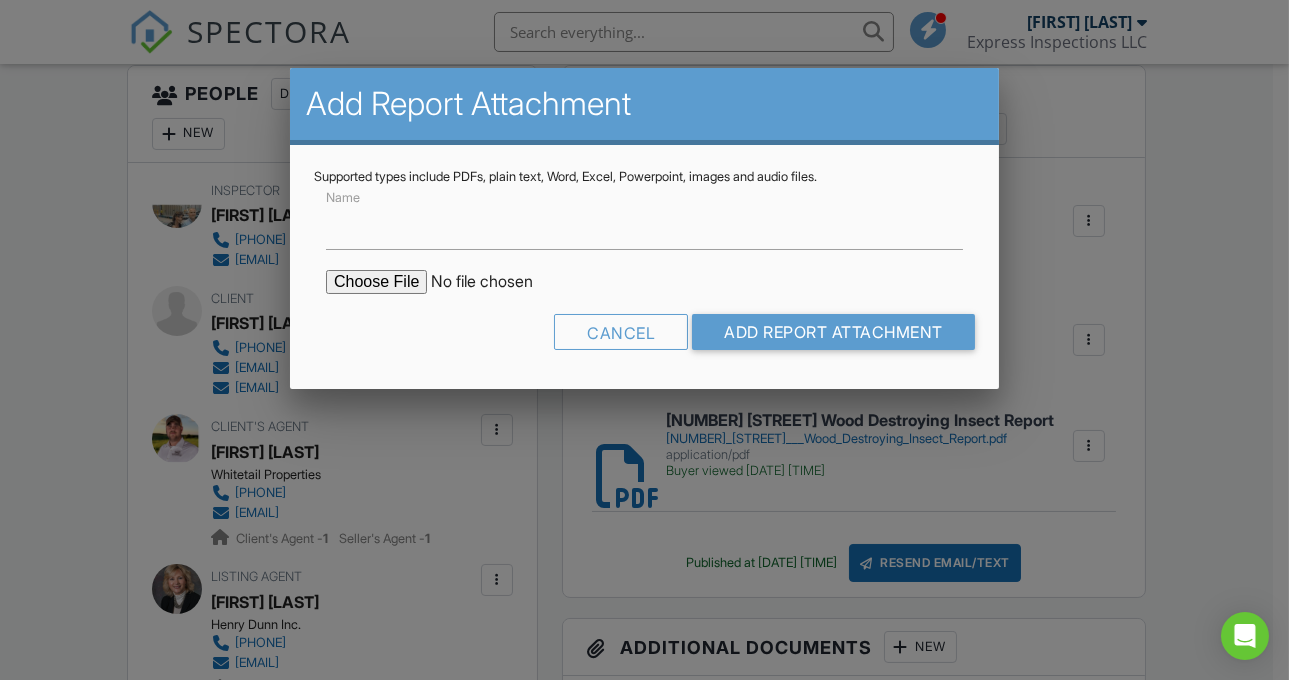 click at bounding box center (496, 282) 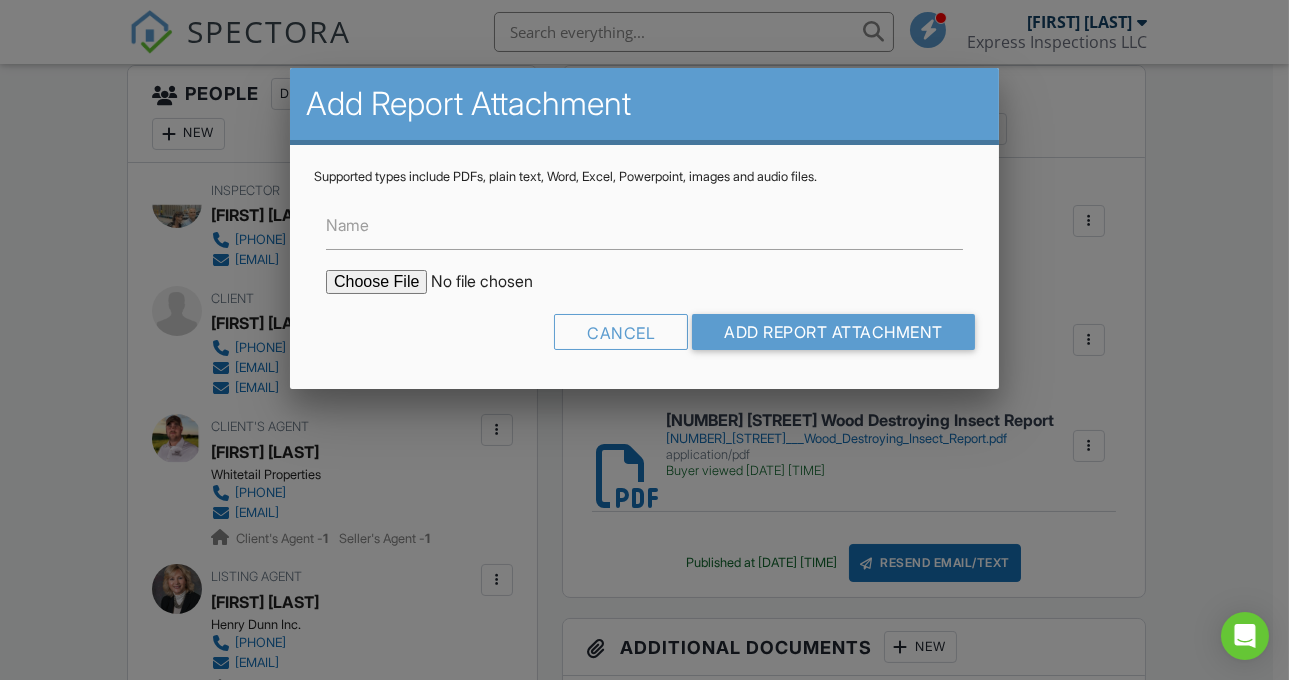 type on "C:\fakepath\179 Cemetery Hill Rd - water results.pdf" 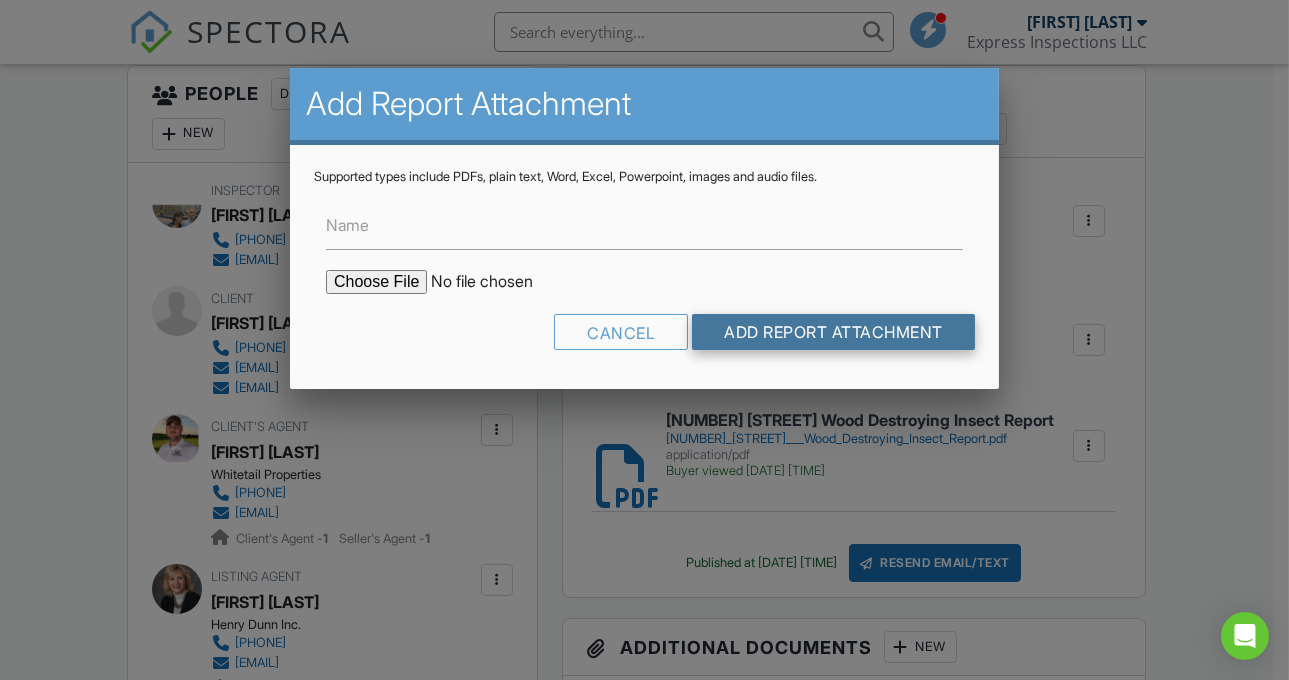 click on "Add Report Attachment" at bounding box center (833, 332) 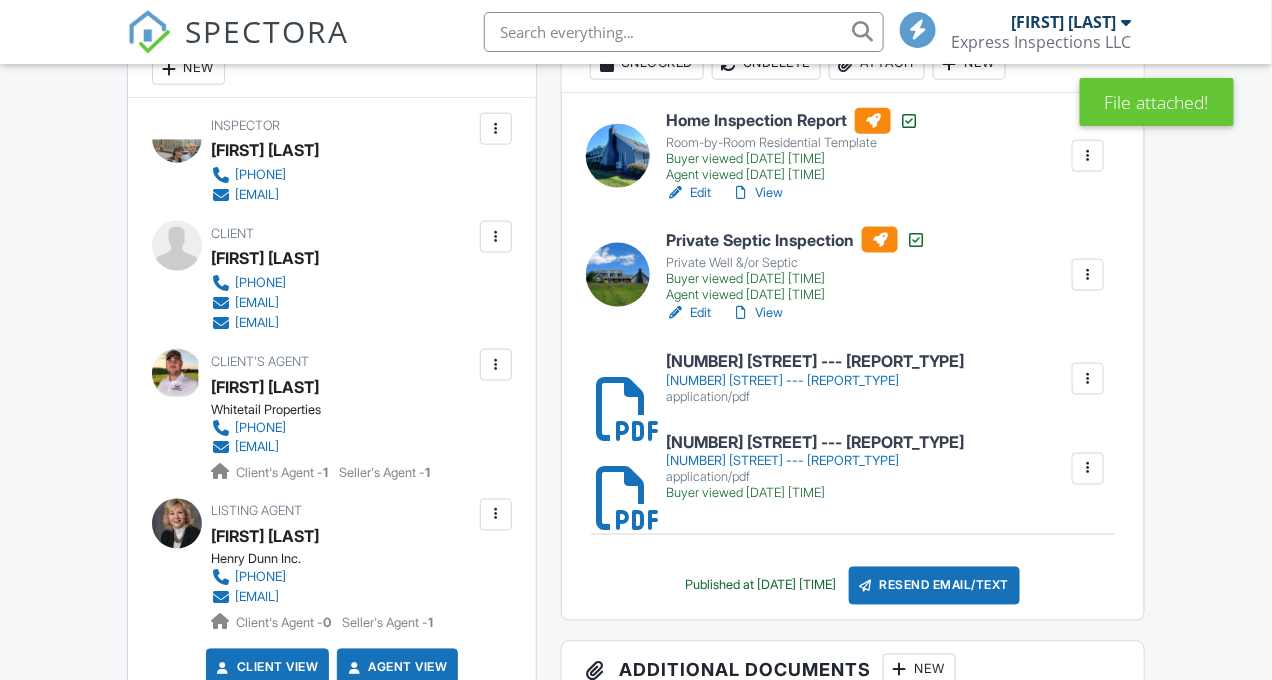 scroll, scrollTop: 677, scrollLeft: 0, axis: vertical 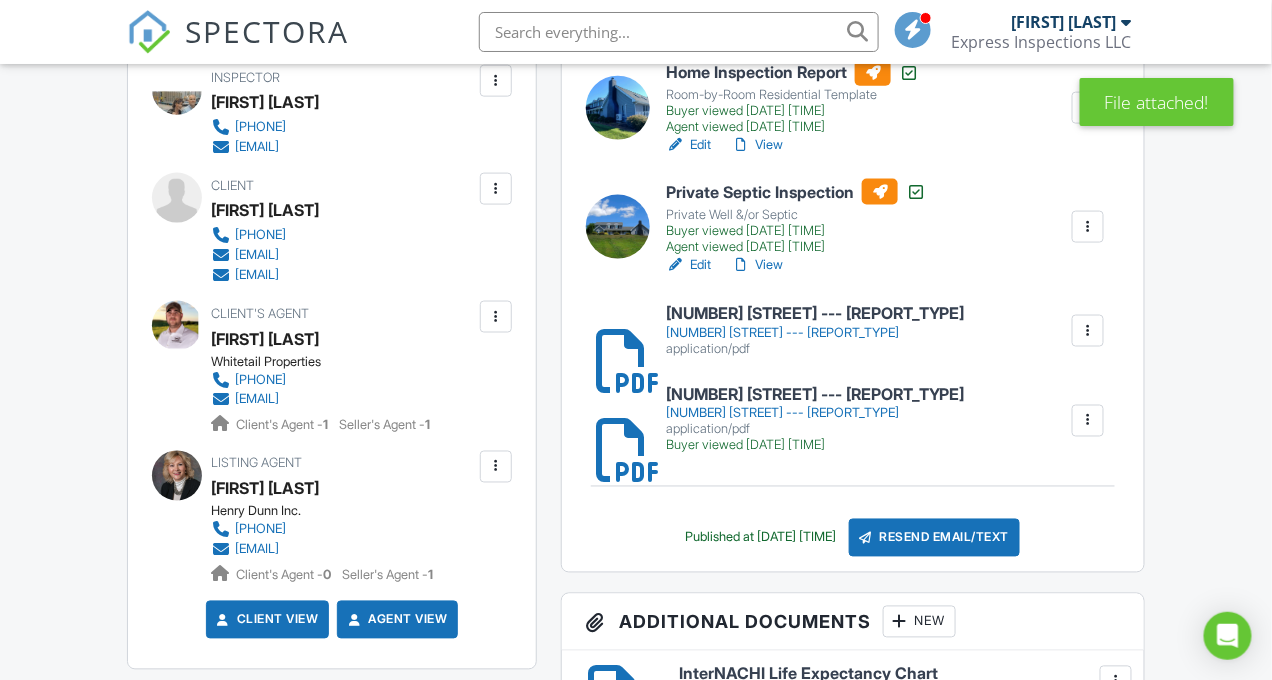 click on "179_Cemetery_Hill_Rd_-_water_results.pdf" at bounding box center (815, 333) 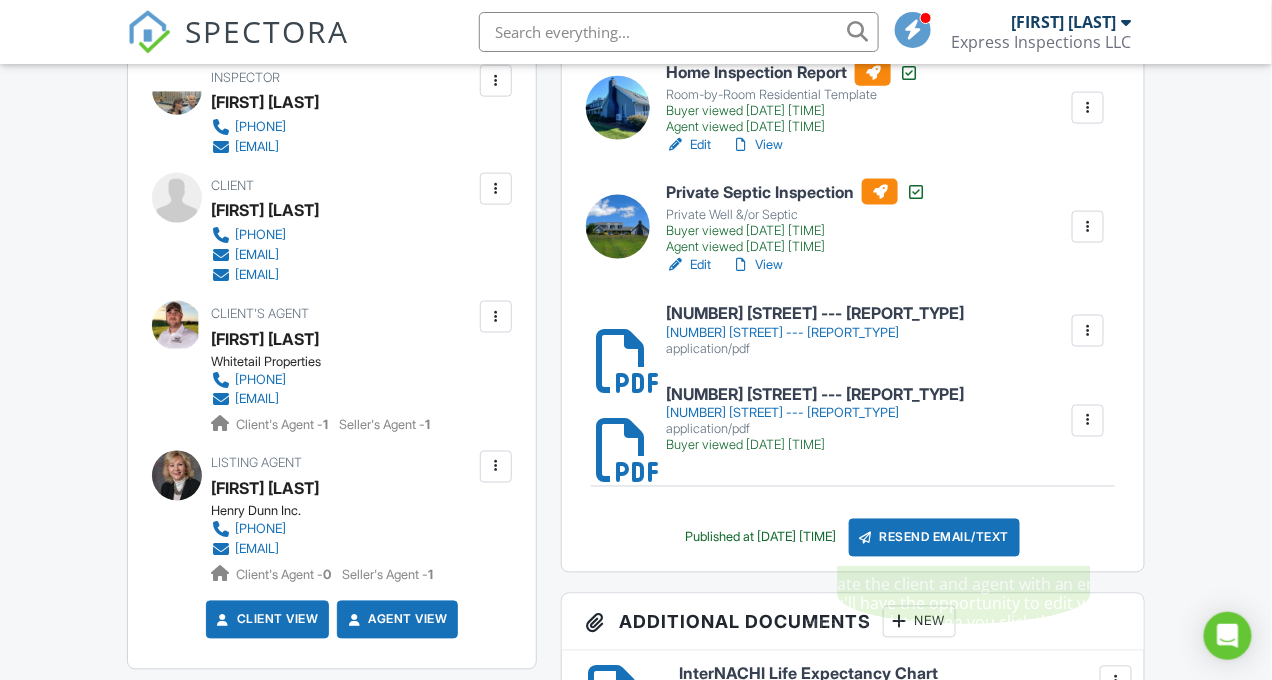 click on "Resend Email/Text" at bounding box center (935, 538) 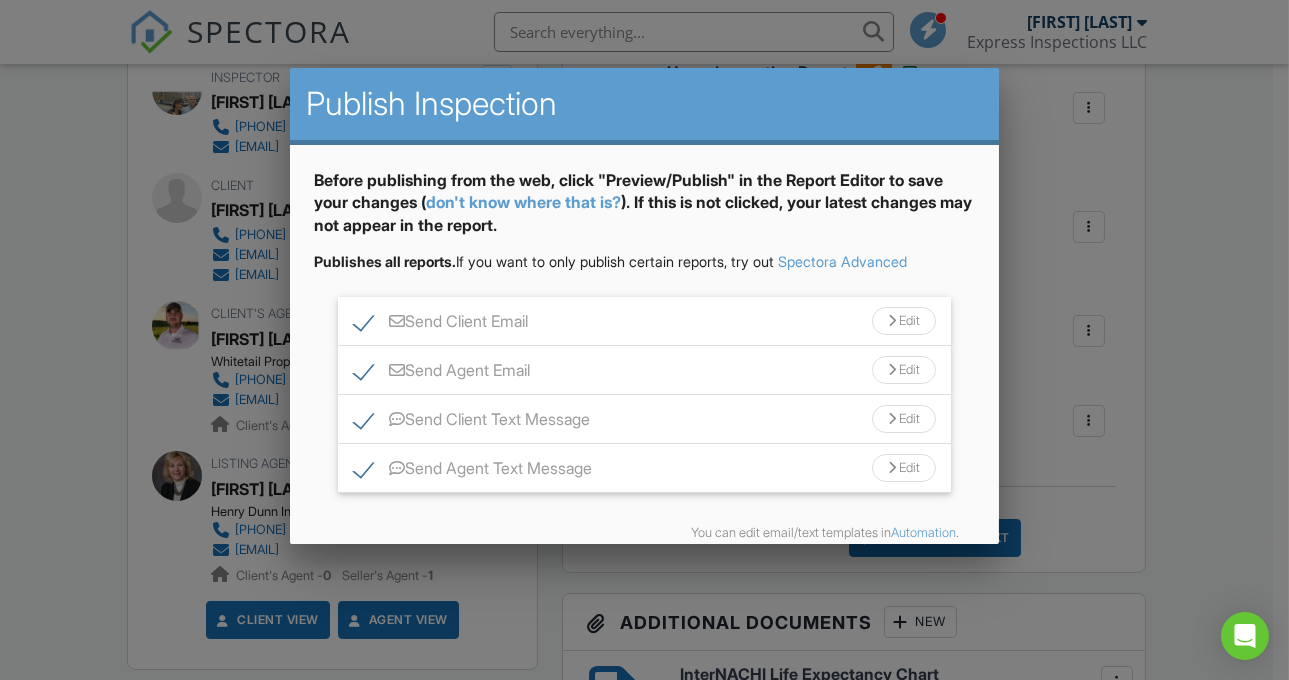 click on "Edit" at bounding box center (904, 321) 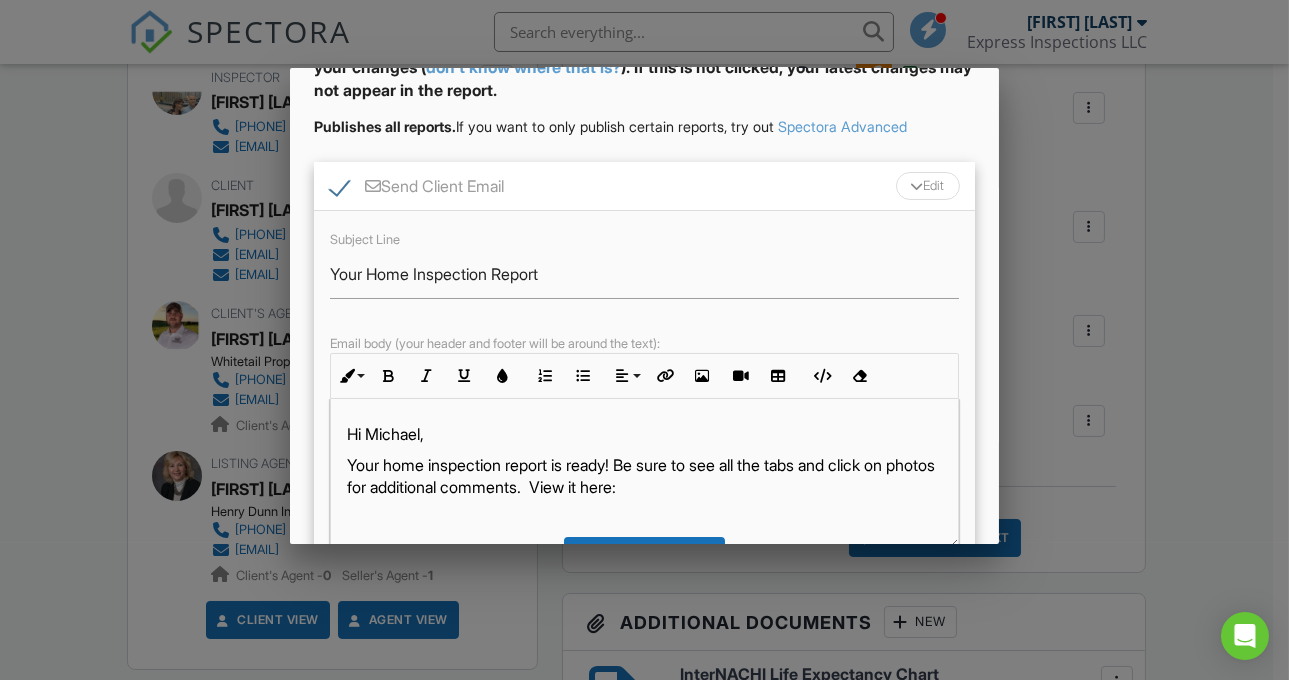 scroll, scrollTop: 137, scrollLeft: 0, axis: vertical 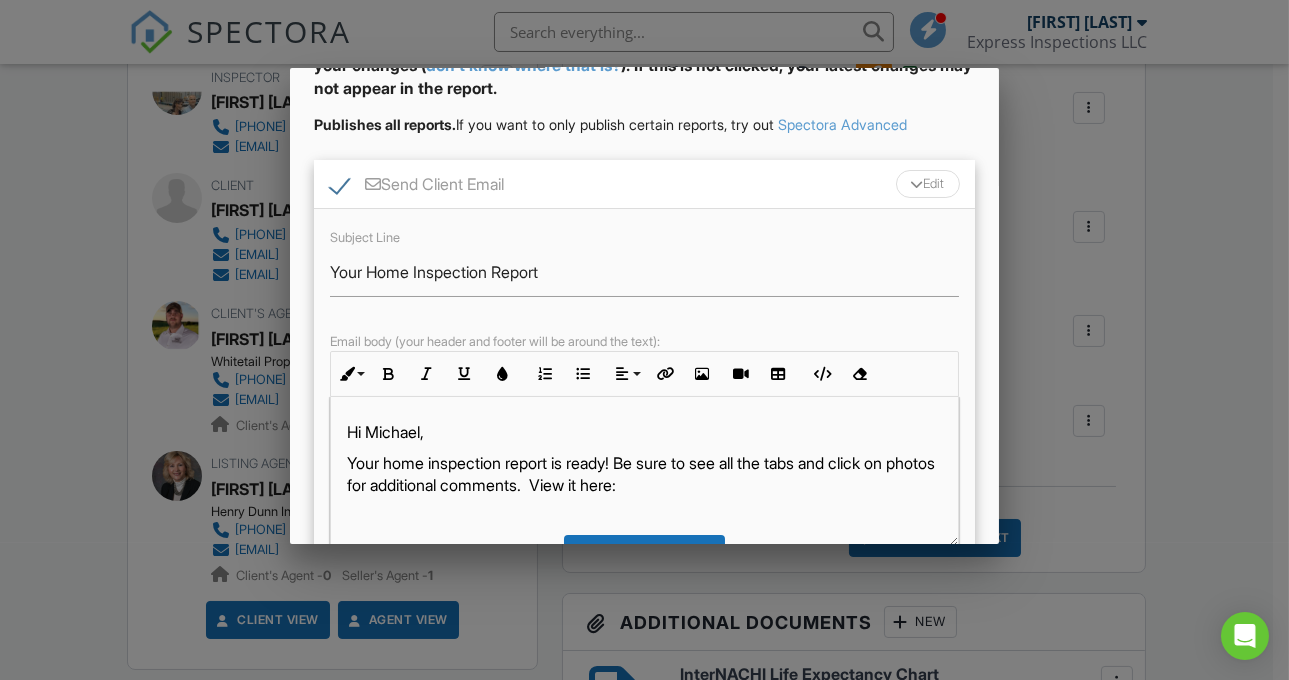click on "Your home inspection report is ready! Be sure to see all the tabs and click on photos for additional comments.  View it here:" at bounding box center [644, 474] 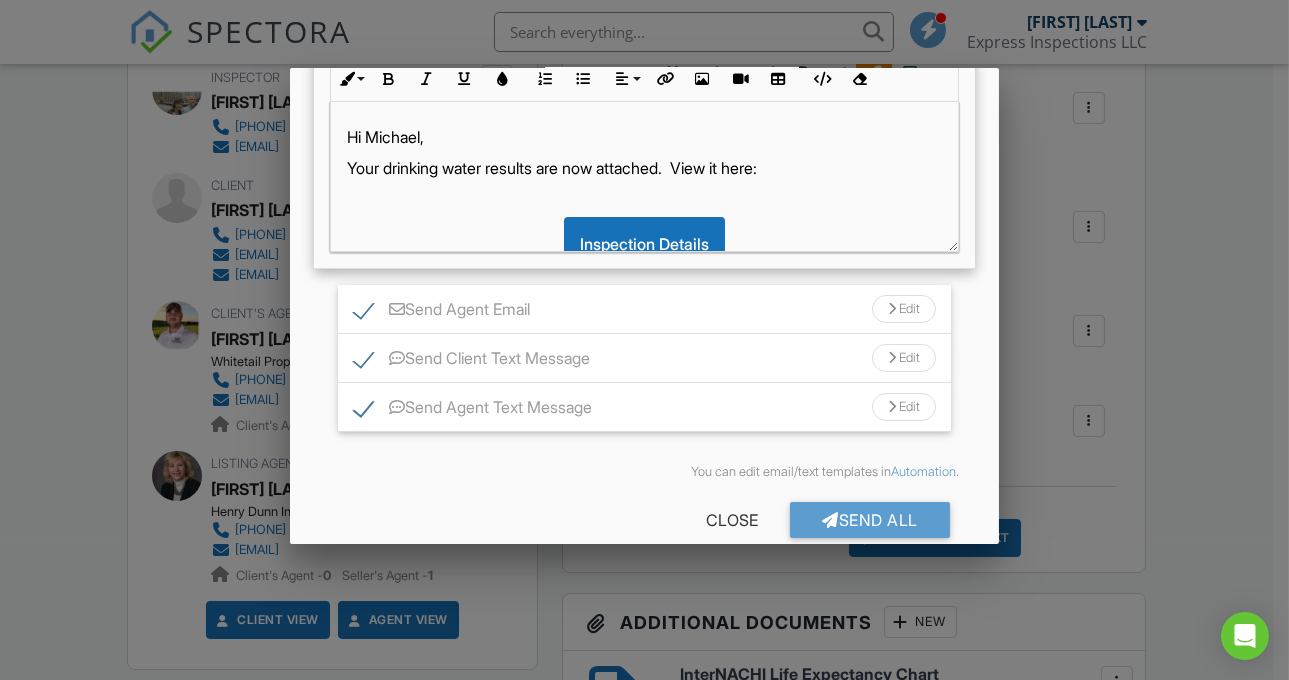scroll, scrollTop: 433, scrollLeft: 0, axis: vertical 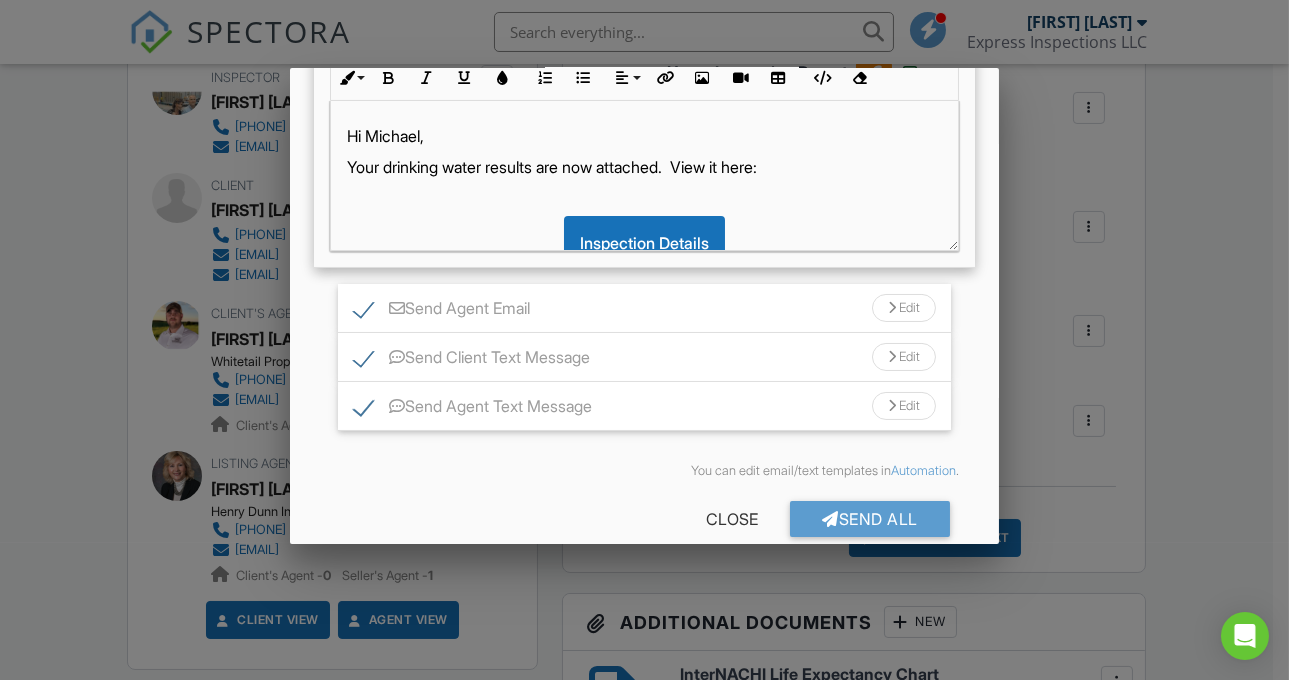 click on "Edit" at bounding box center [904, 308] 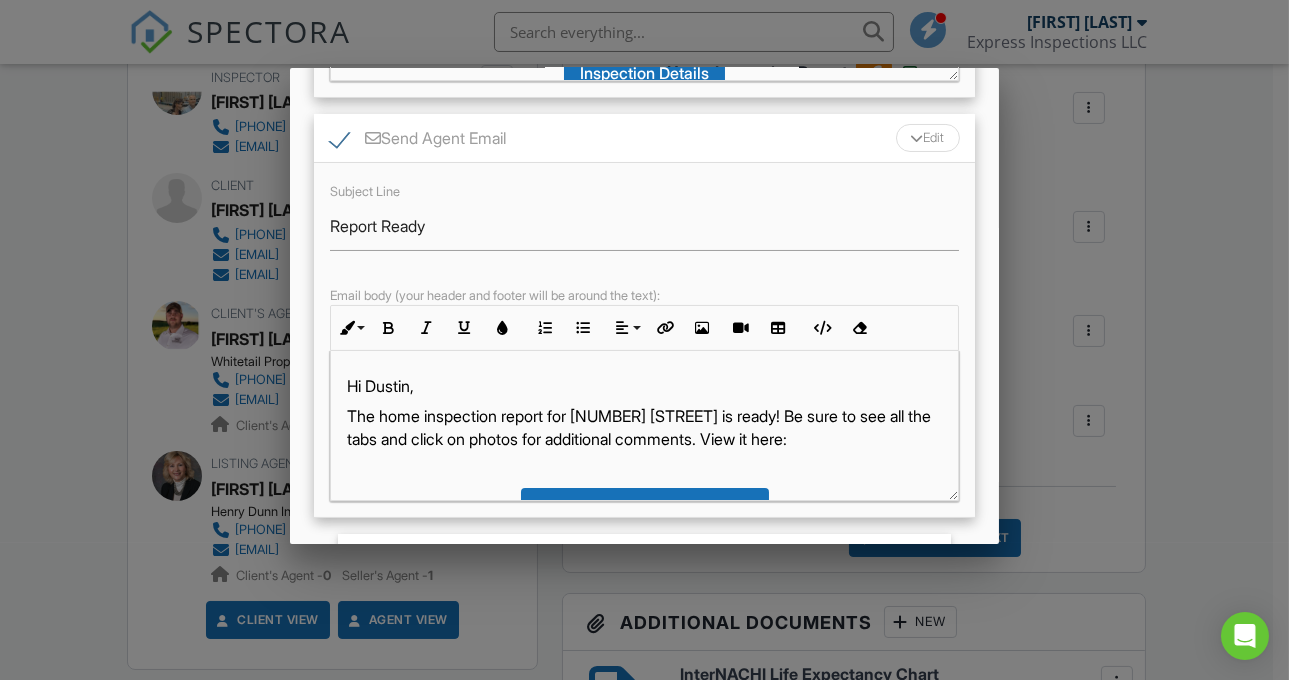 scroll, scrollTop: 626, scrollLeft: 0, axis: vertical 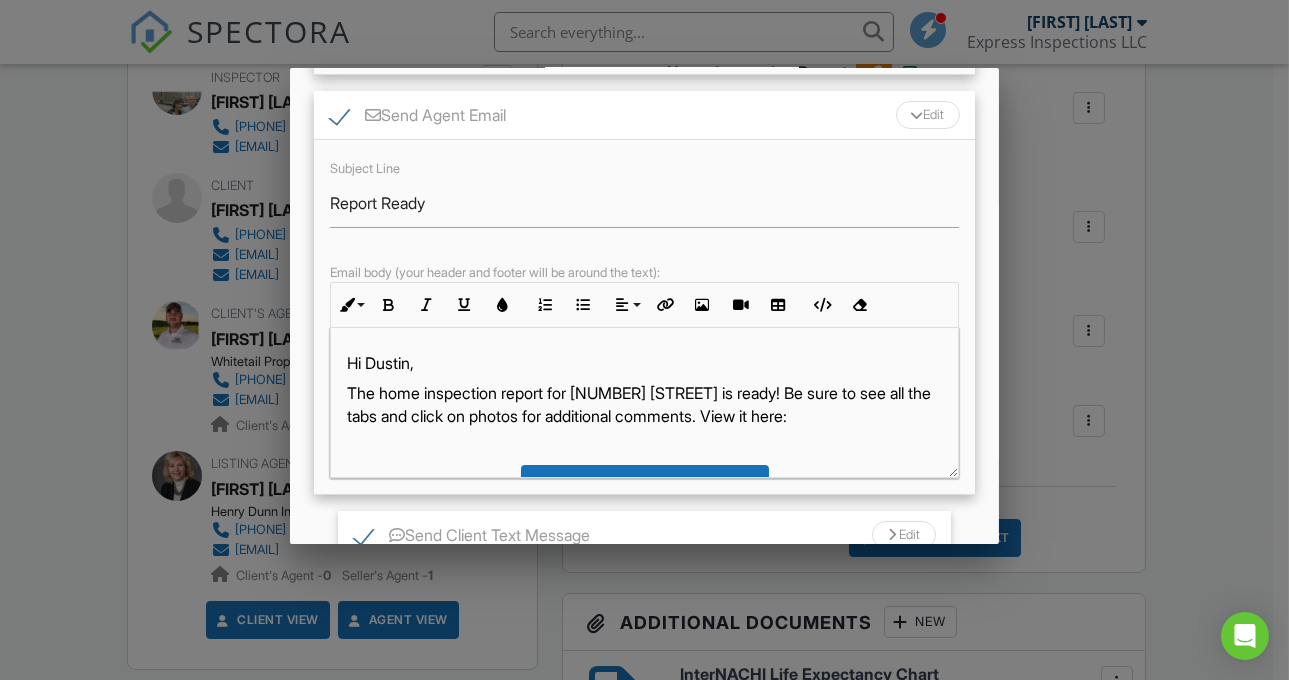 click on "The home inspection report for [NUMBER] [STREET] is ready! Be sure to see all the tabs and click on photos for additional comments. View it here:" at bounding box center [644, 404] 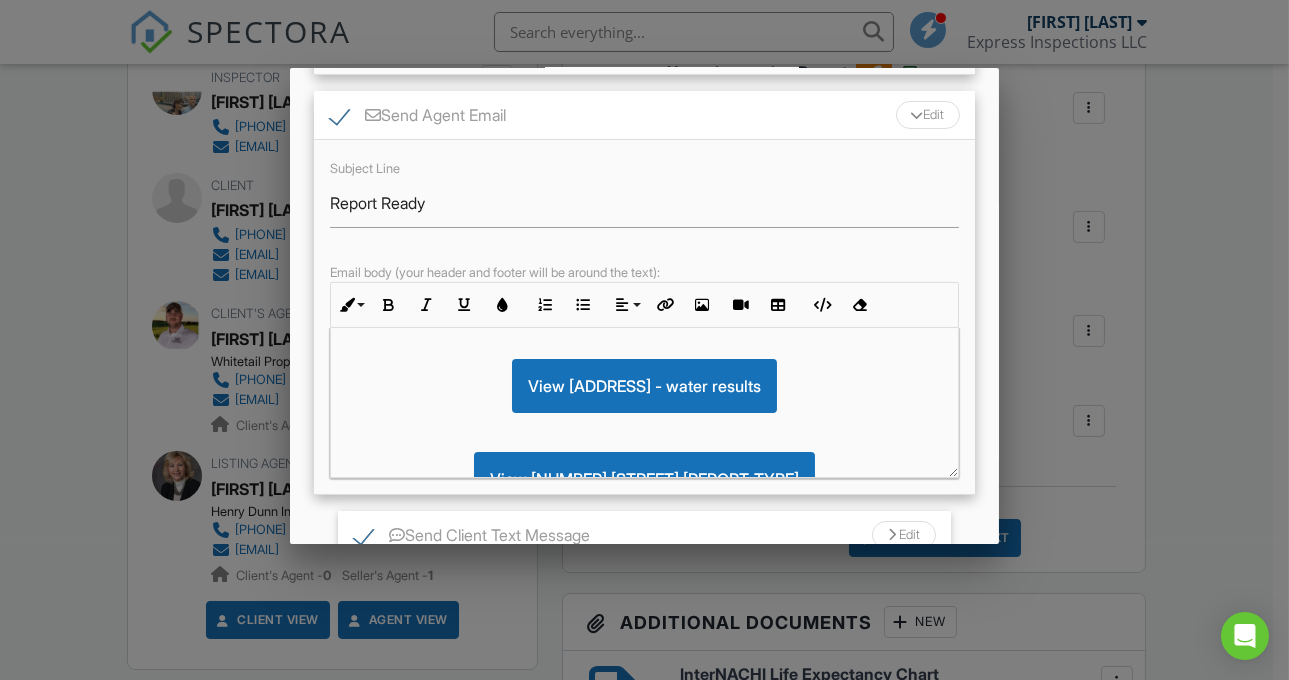 scroll, scrollTop: 436, scrollLeft: 0, axis: vertical 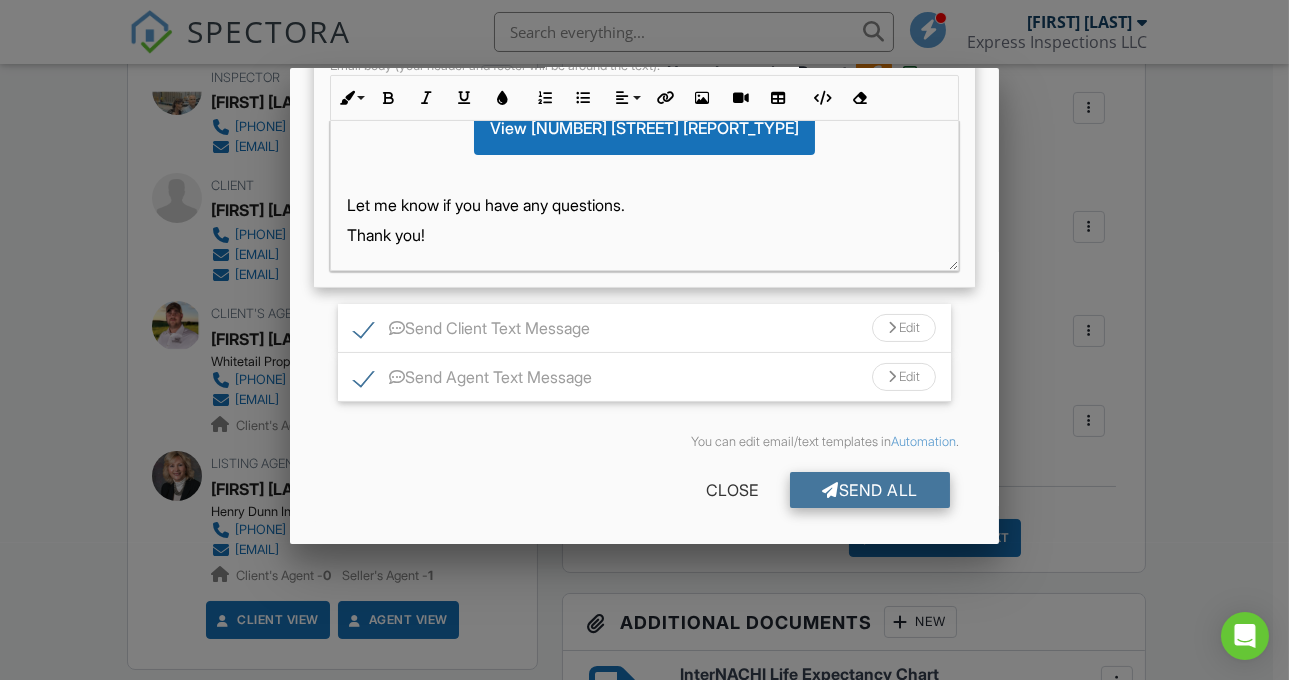 click on "Send All" at bounding box center [870, 490] 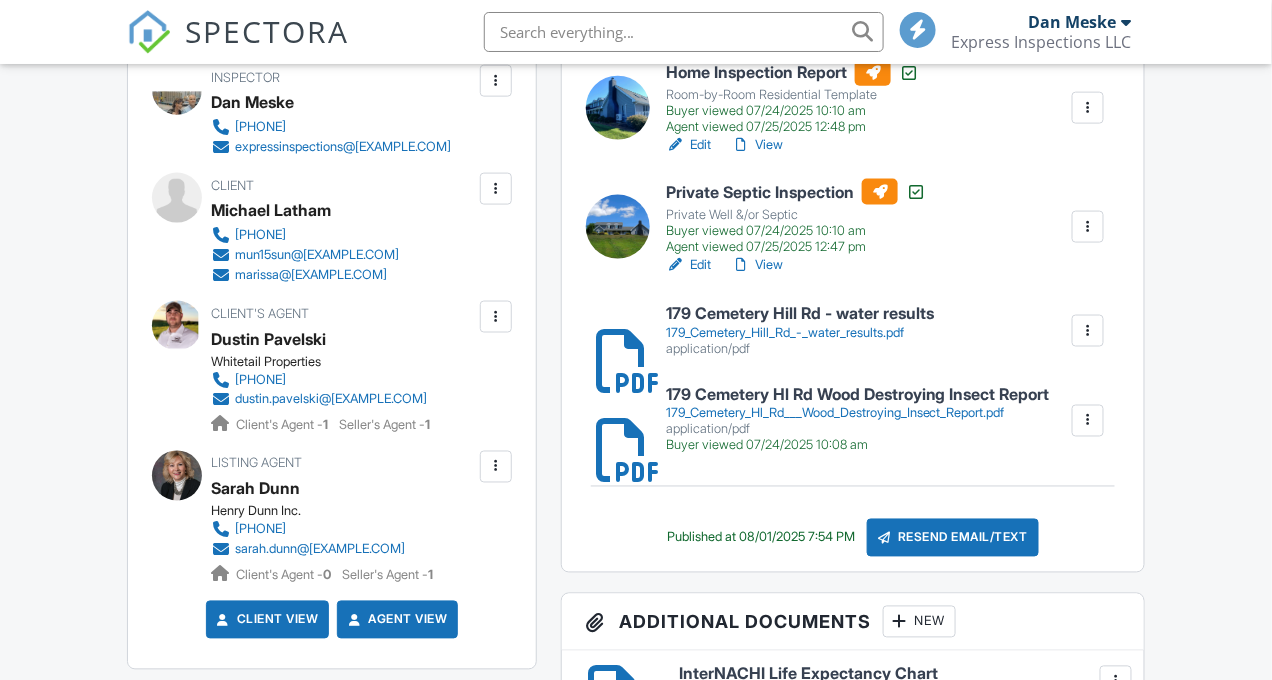 scroll, scrollTop: 675, scrollLeft: 0, axis: vertical 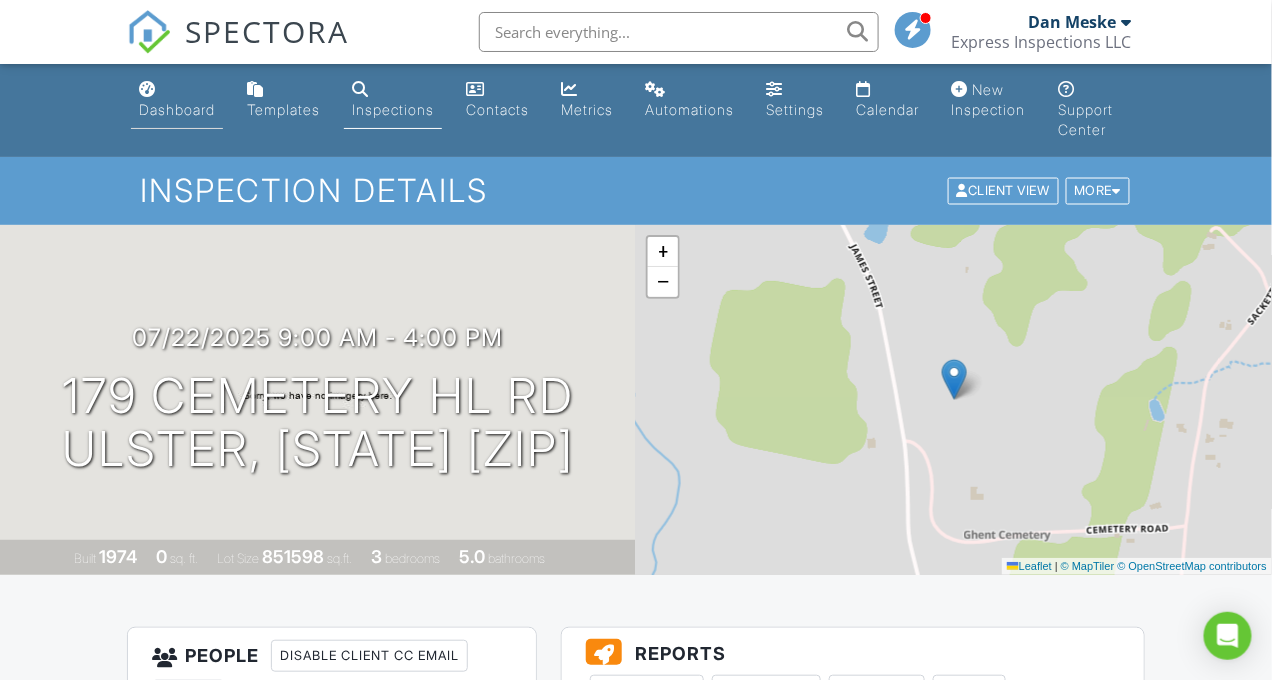 click on "Dashboard" at bounding box center [177, 109] 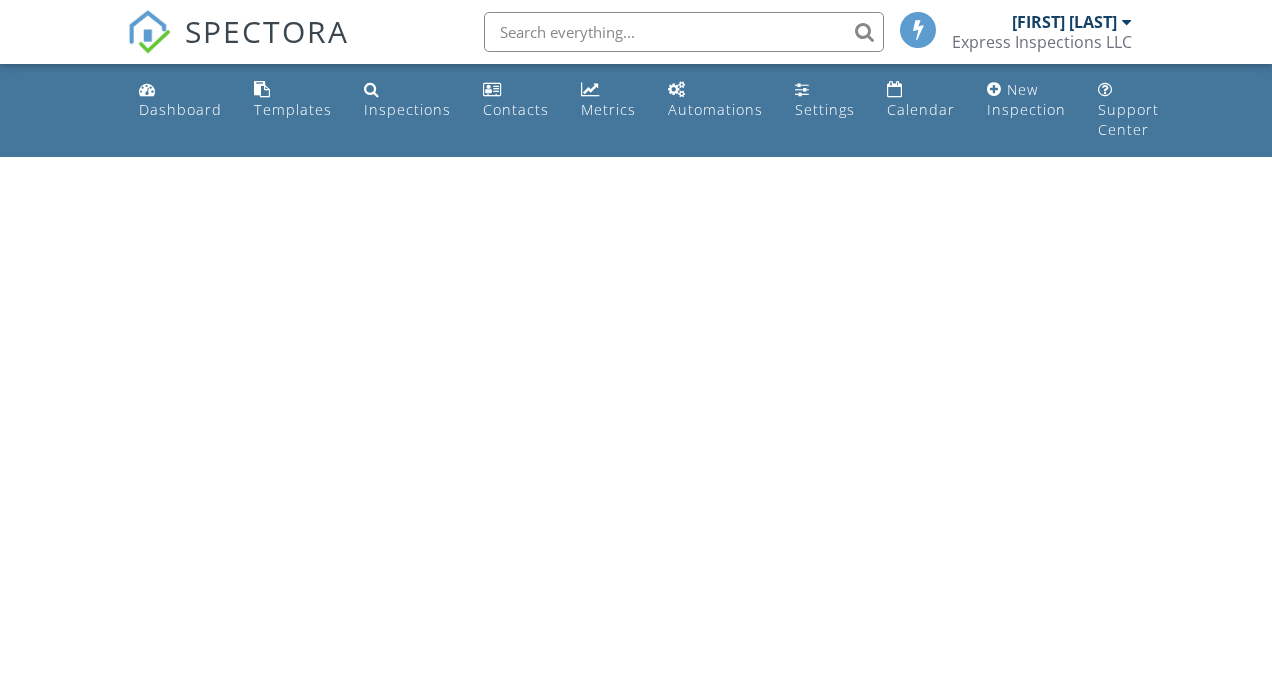 scroll, scrollTop: 0, scrollLeft: 0, axis: both 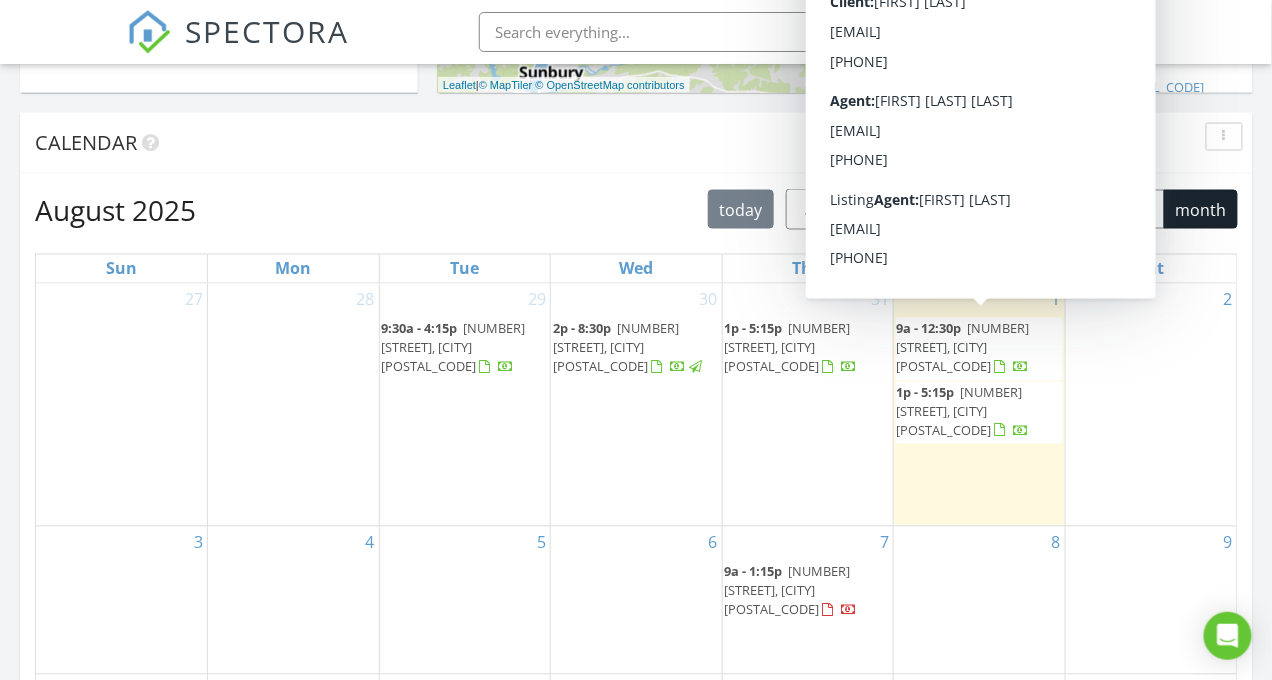 click on "[NUMBER] [STREET], [CITY] [POSTAL_CODE]" at bounding box center [962, 348] 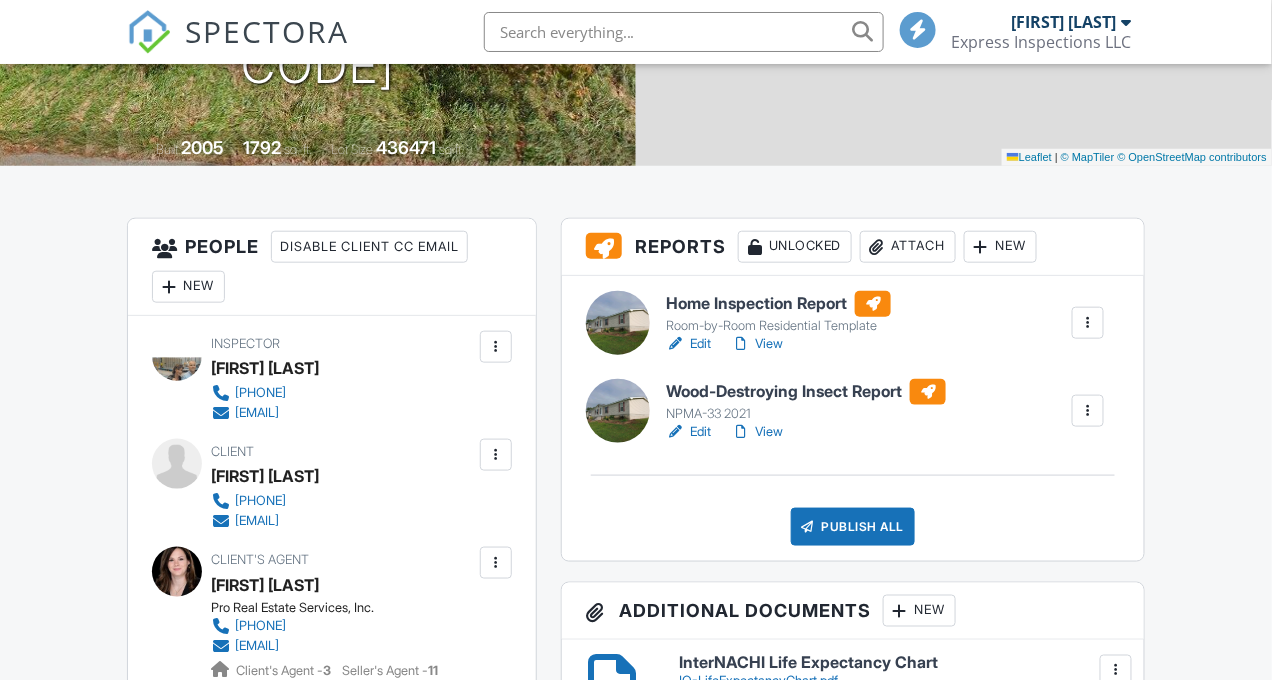 scroll, scrollTop: 499, scrollLeft: 0, axis: vertical 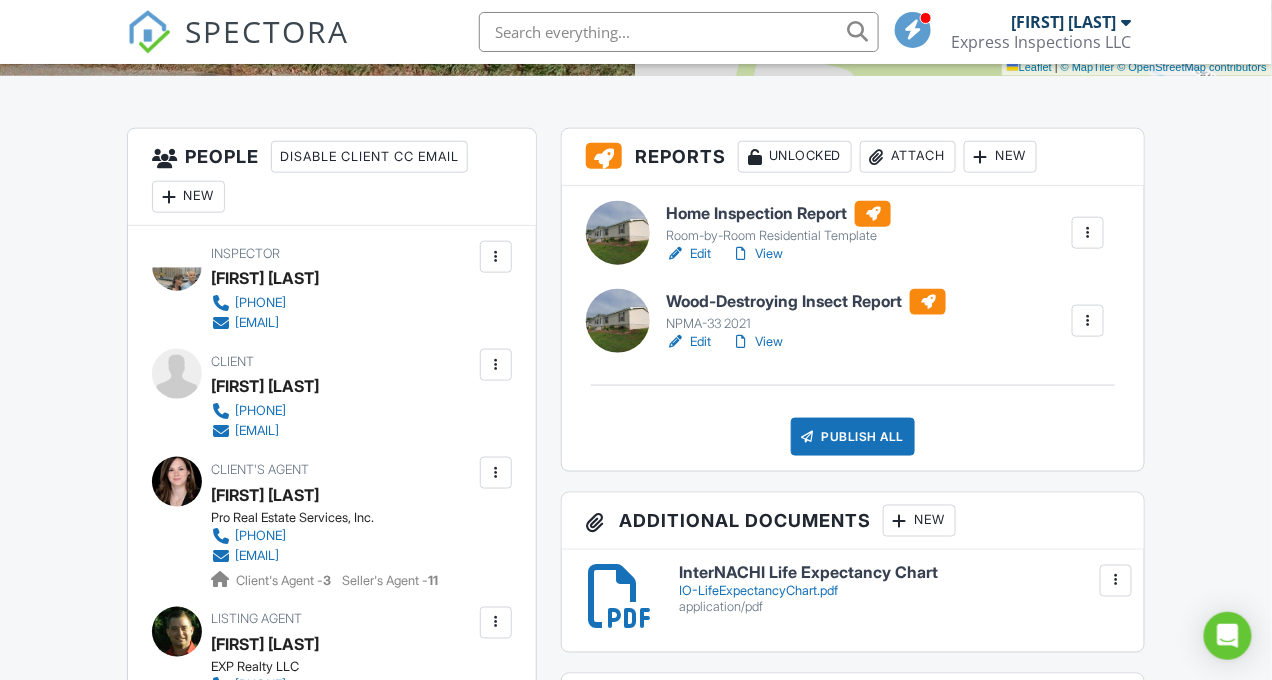 click on "Attach" at bounding box center (908, 157) 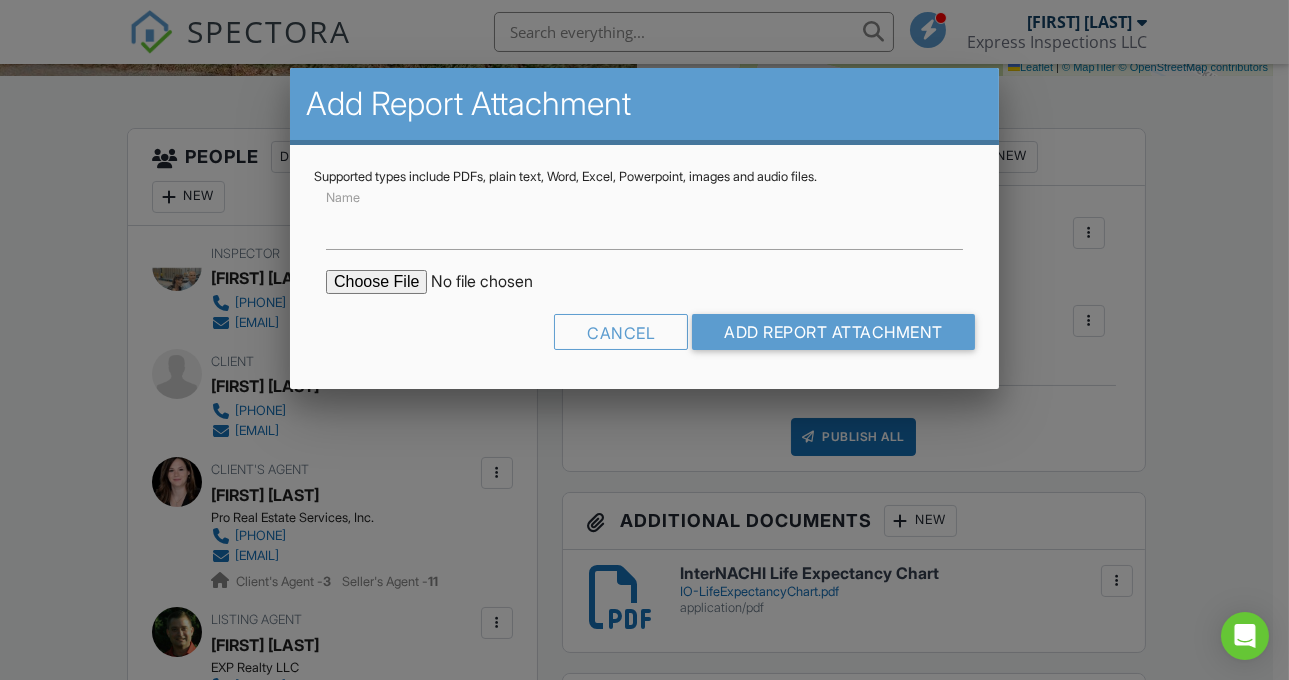 click at bounding box center [496, 282] 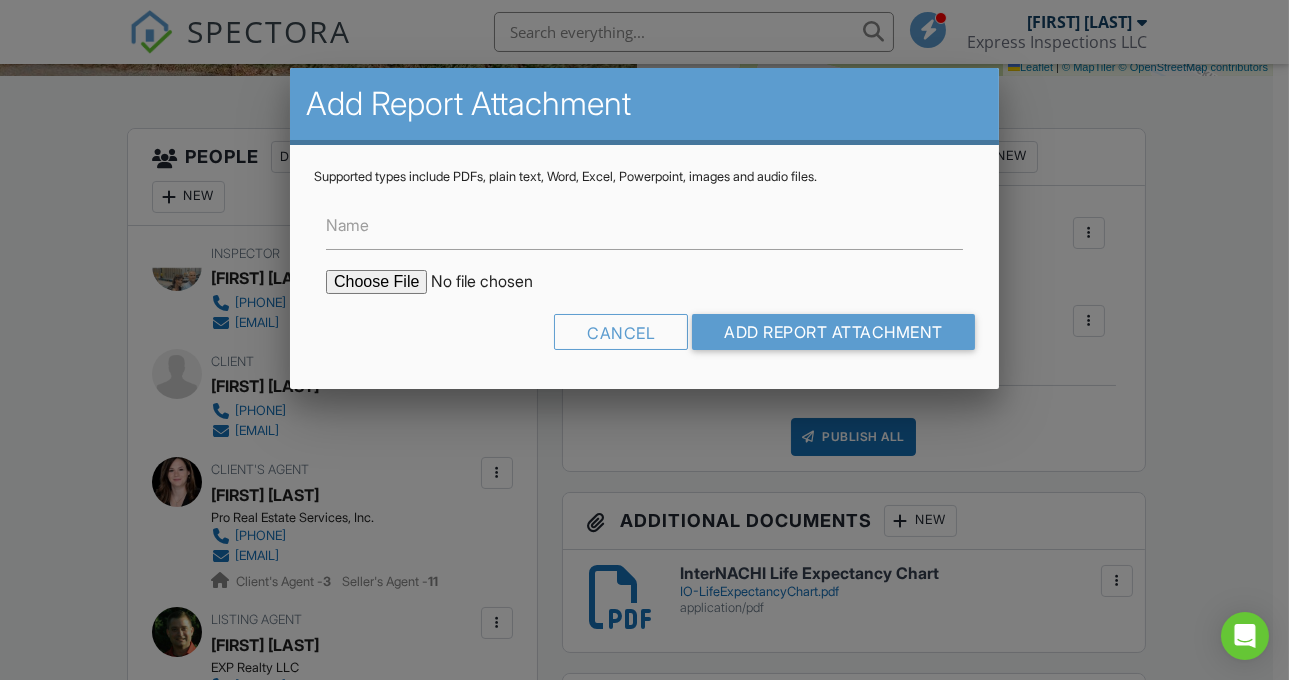 type on "C:\fakepath\496 Buckhorn Rd - water results.pdf" 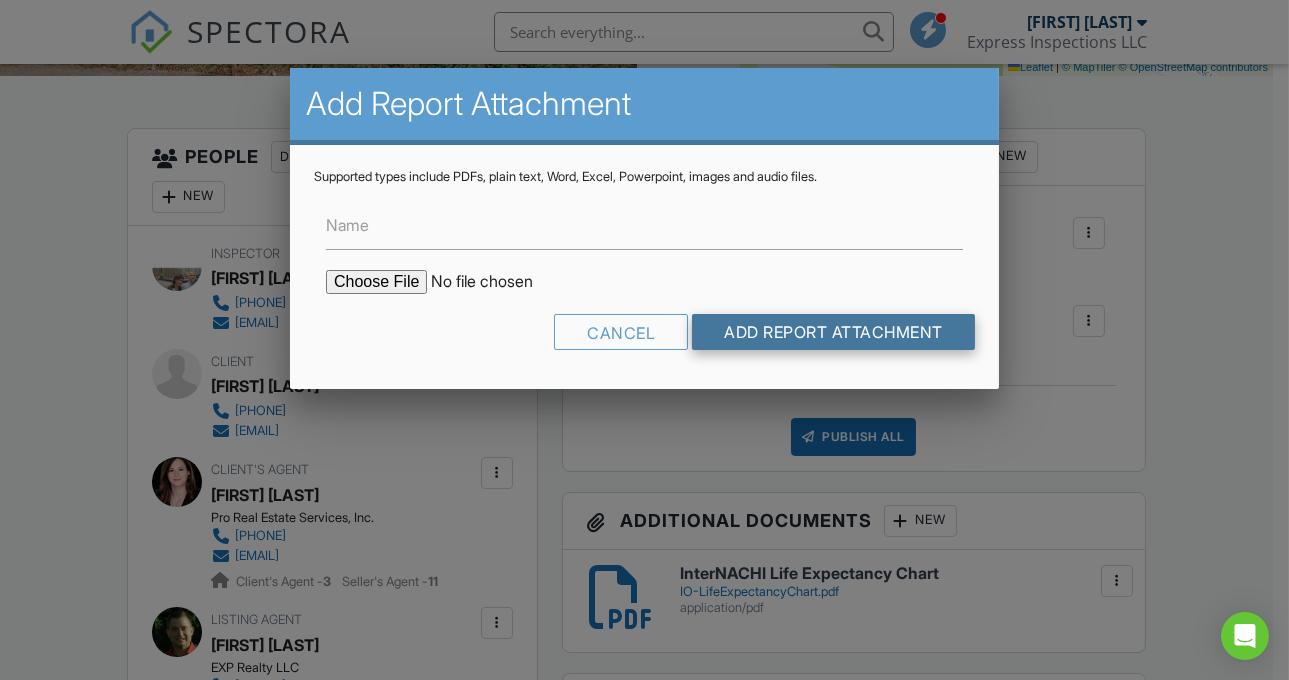 click on "Add Report Attachment" at bounding box center (833, 332) 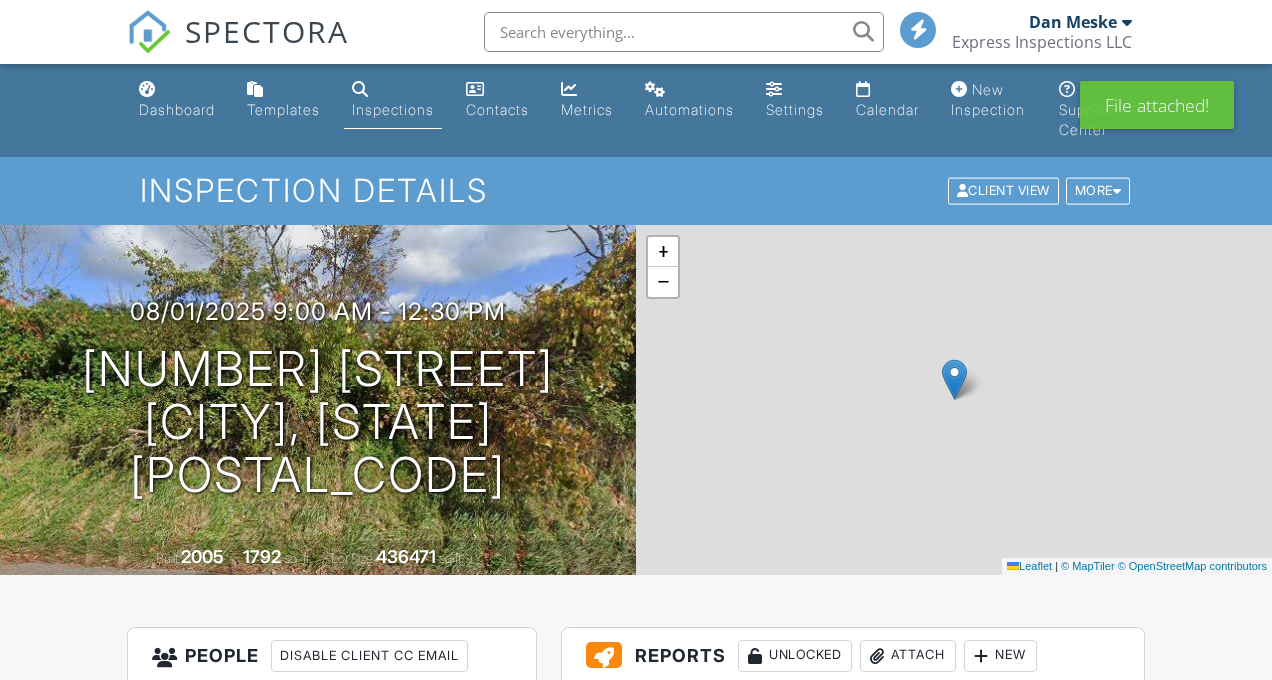 scroll, scrollTop: 0, scrollLeft: 0, axis: both 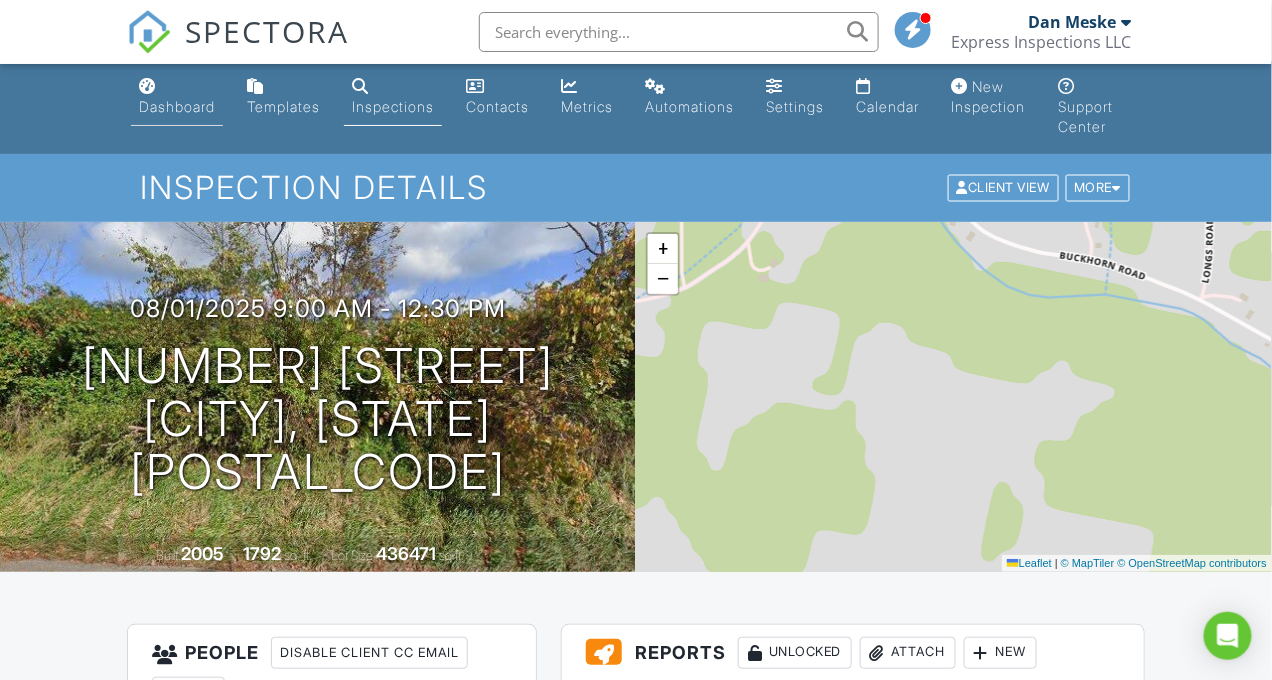click on "Dashboard" at bounding box center [177, 106] 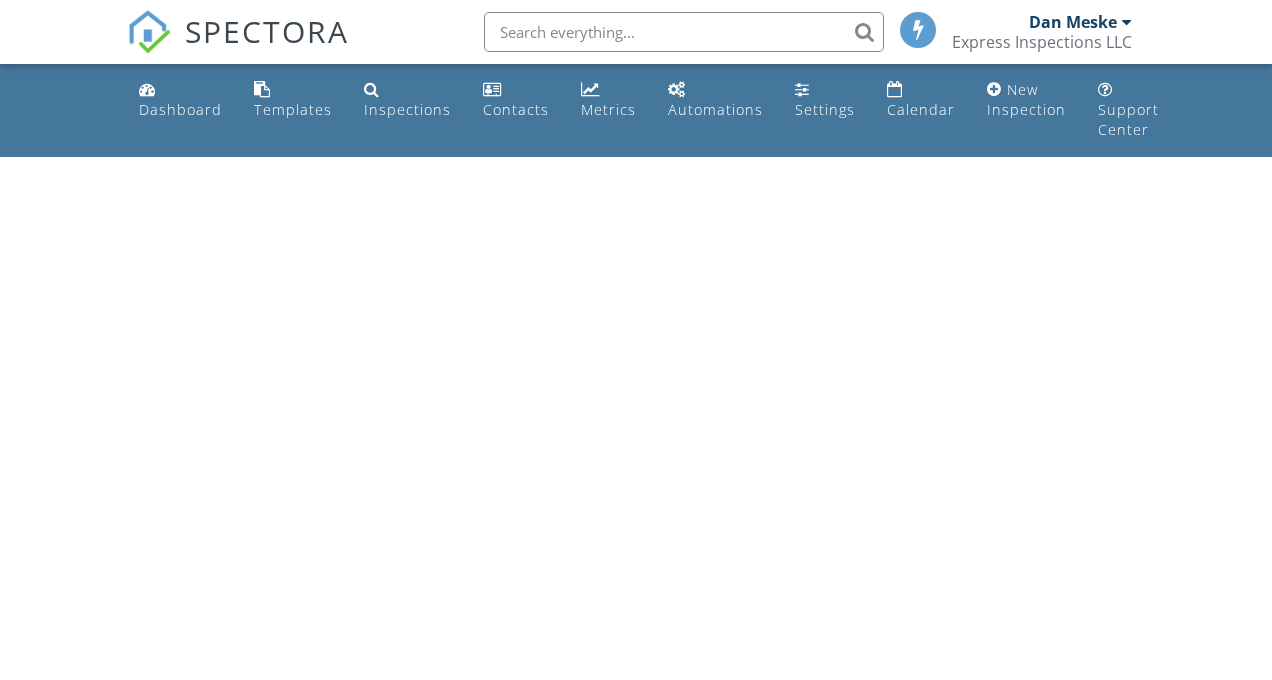 scroll, scrollTop: 0, scrollLeft: 0, axis: both 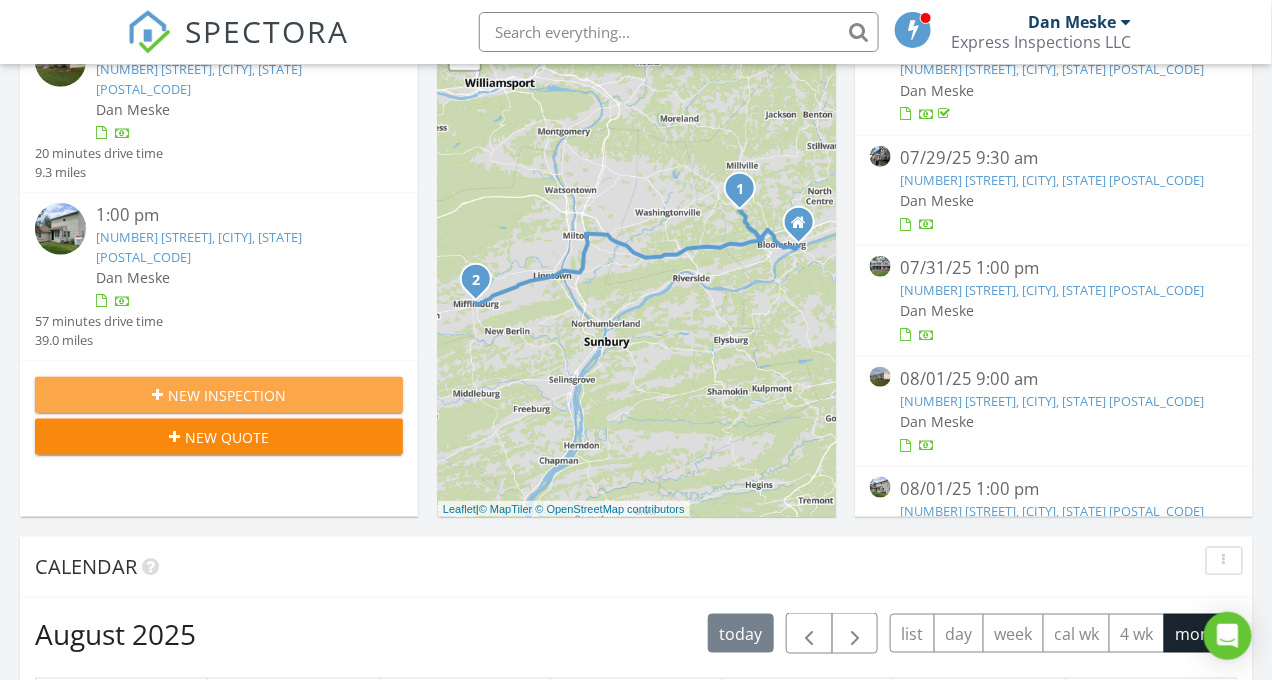 click on "New Inspection" at bounding box center [219, 395] 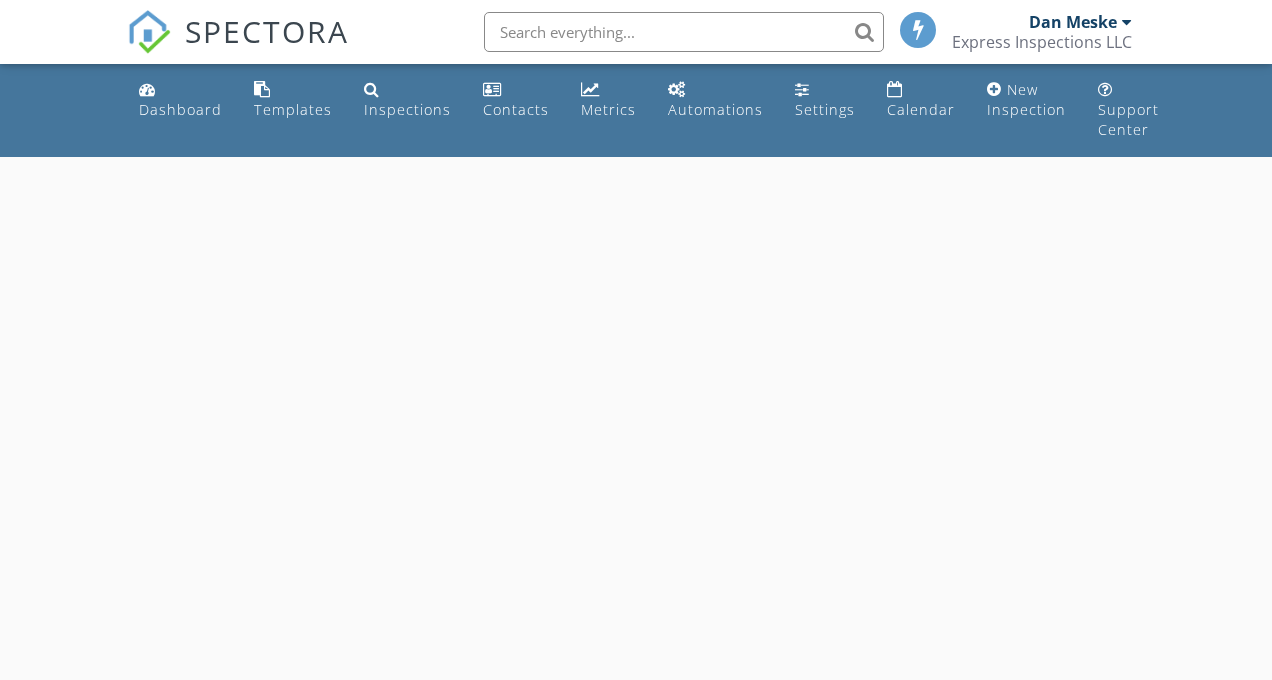scroll, scrollTop: 0, scrollLeft: 0, axis: both 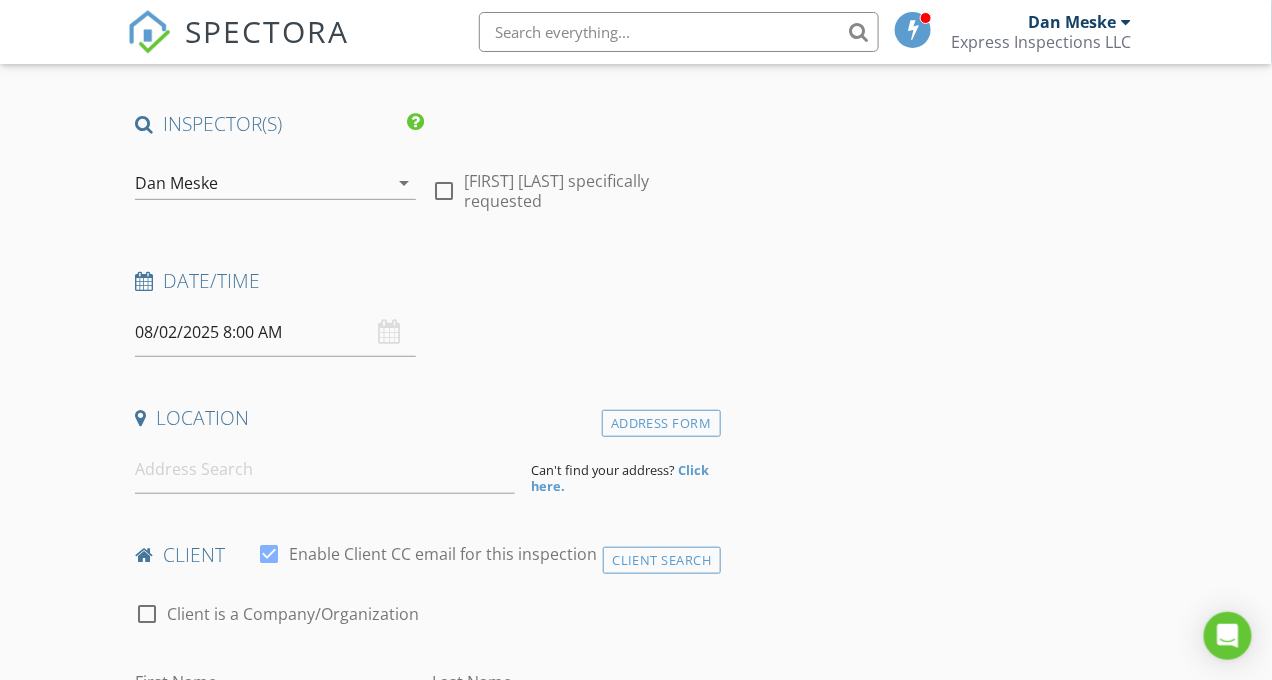 click on "SPECTORA
[FIRST] [LAST]
Express Inspections LLC
Role:
Inspector
Change Role
Dashboard
New Inspection
Inspections
Calendar
Template Editor
Contacts
Automations
Team
Metrics
Payments
Data Exports
Billing
Reporting
Advanced
Settings
What's New
Sign Out
Change Active Role
Your account has more than one possible role. Please choose how you'd like to view the site:
Company/Agency
City
Role
Dashboard
Templates
Inspections
Contacts
Metrics
Automations
Settings
Calendar
New Inspection
Support Center
No data available   New Inspection                 check_box   [FIRST] [LAST]" at bounding box center (636, 1545) 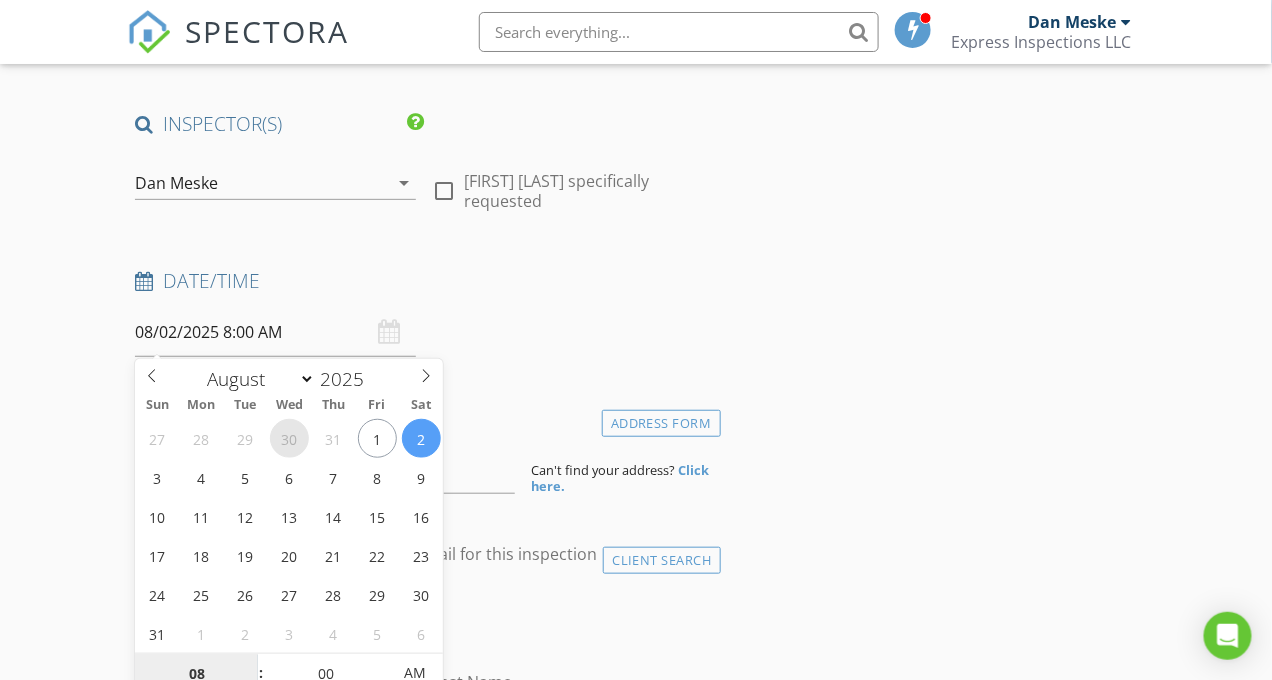 select on "6" 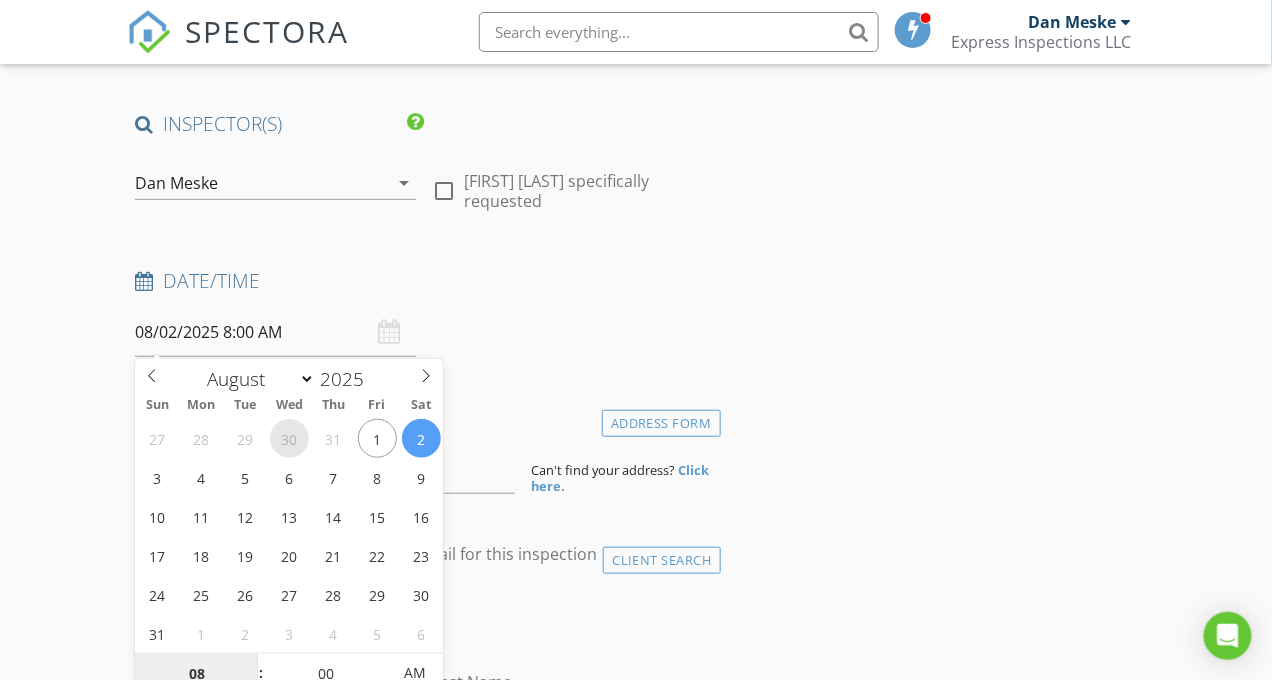 type on "07/30/2025 8:00 AM" 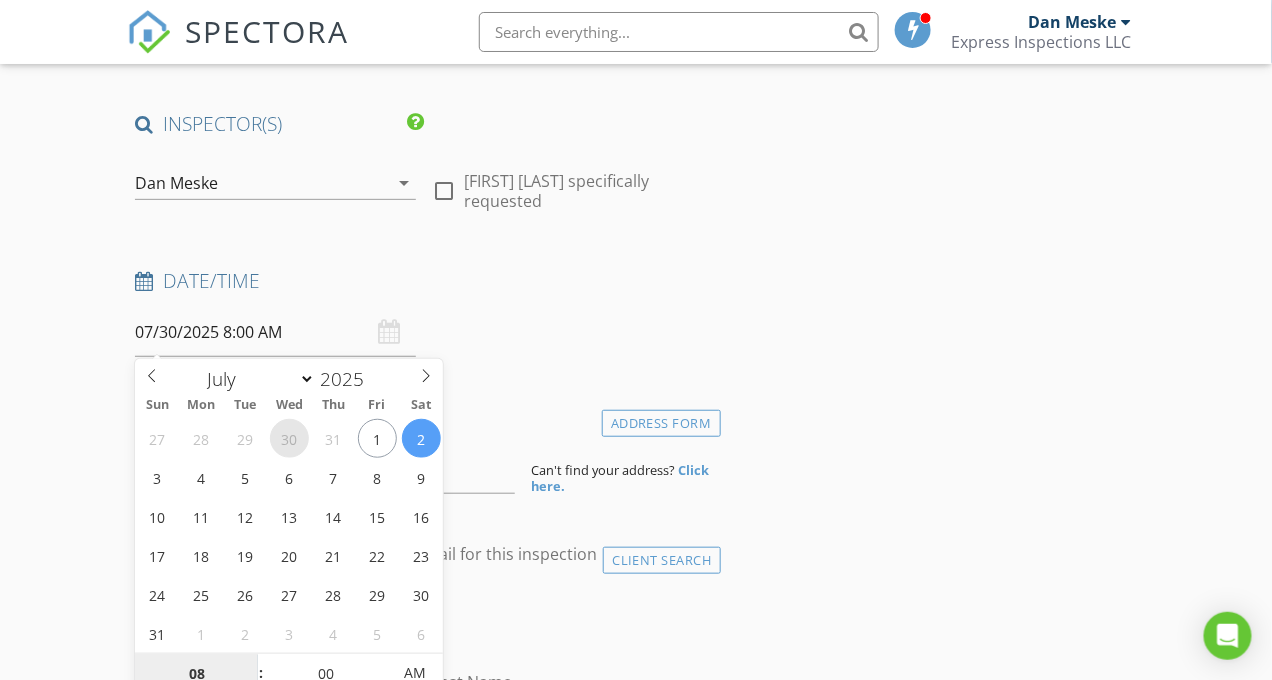 scroll, scrollTop: 174, scrollLeft: 0, axis: vertical 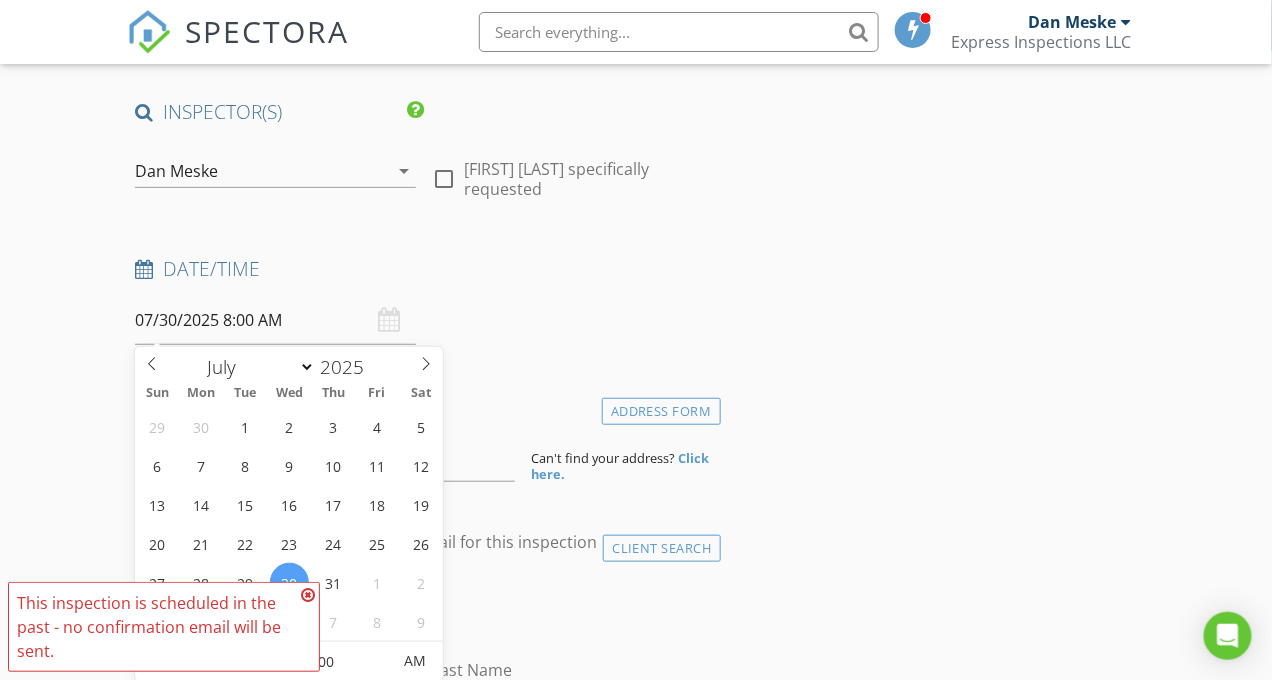 click at bounding box center (308, 595) 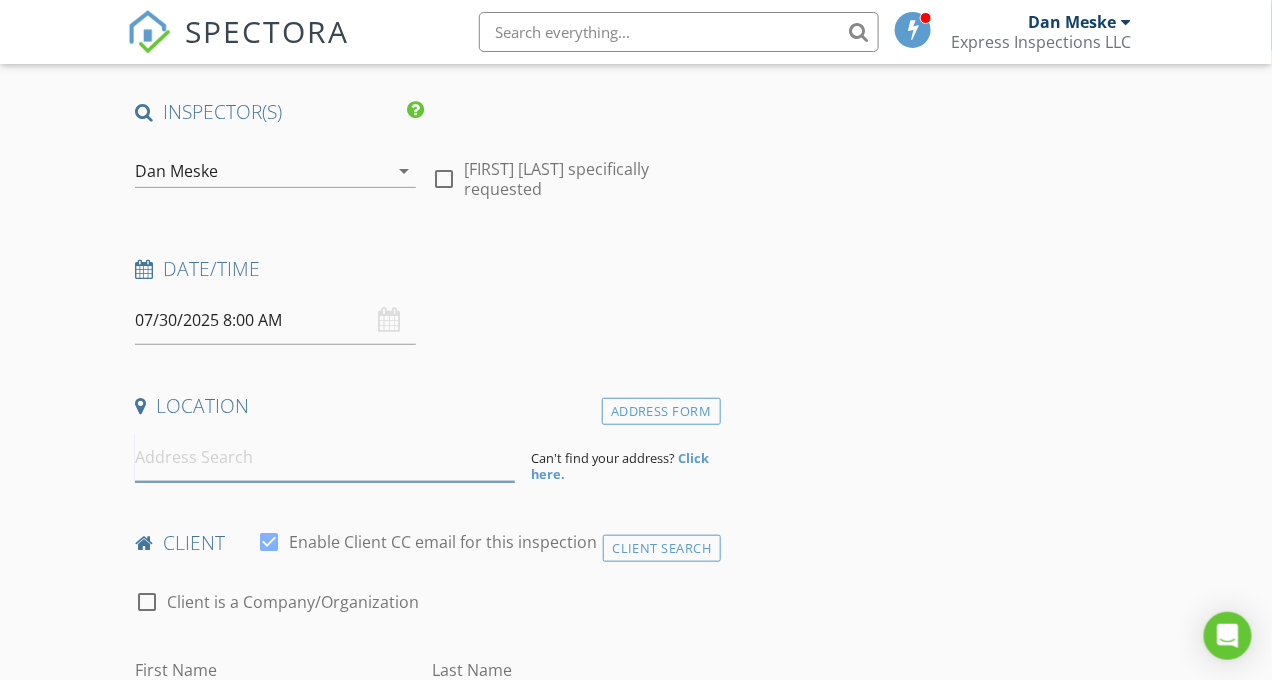 click at bounding box center [325, 457] 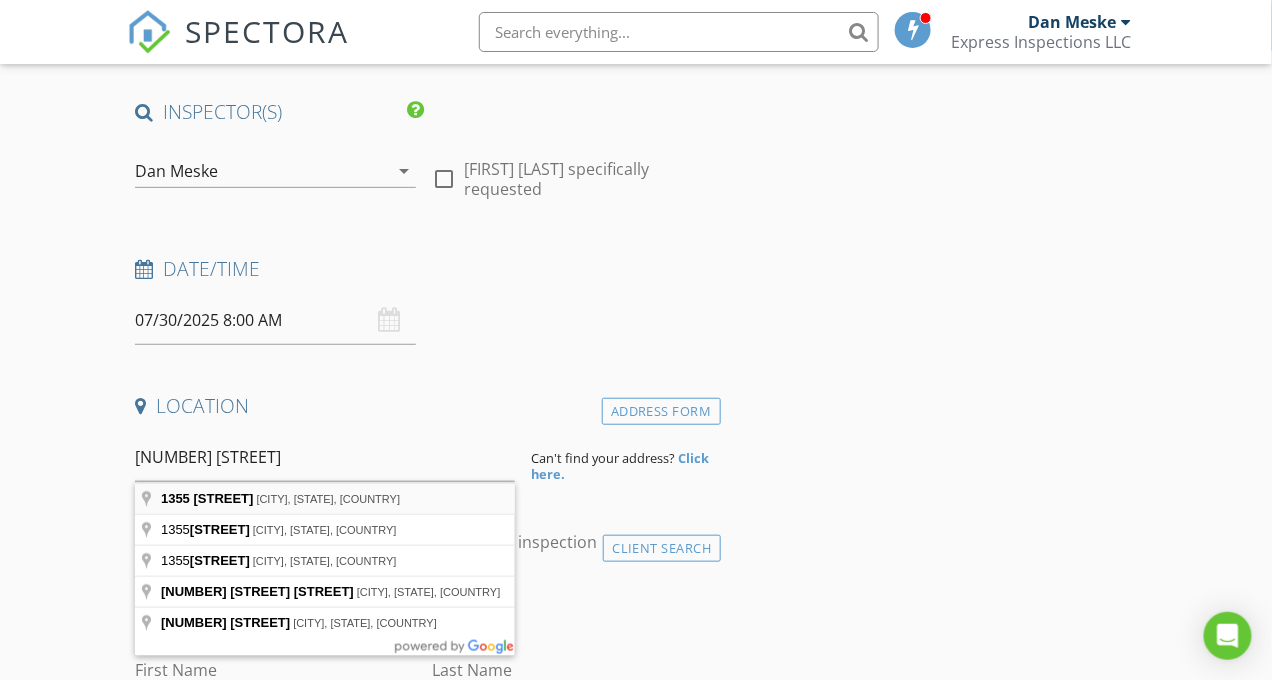 type on "[NUMBER] [STREET], [CITY], [STATE], [COUNTRY]" 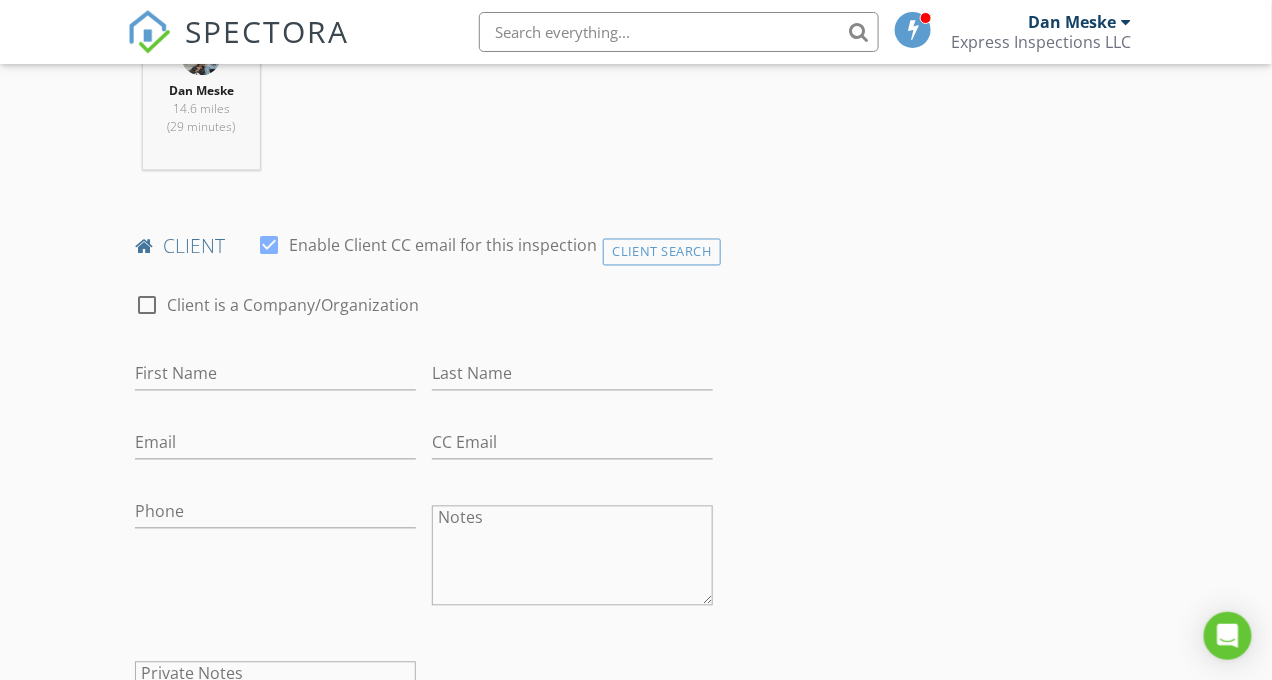 scroll, scrollTop: 880, scrollLeft: 0, axis: vertical 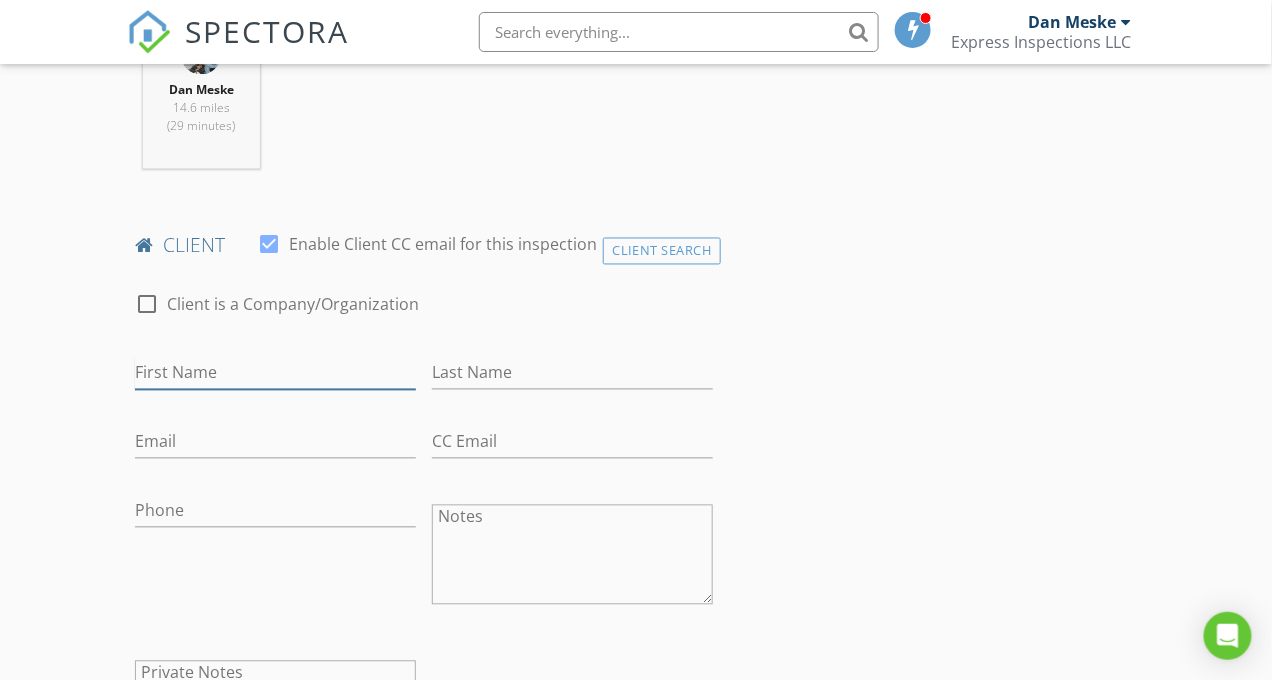 click on "First Name" at bounding box center (275, 373) 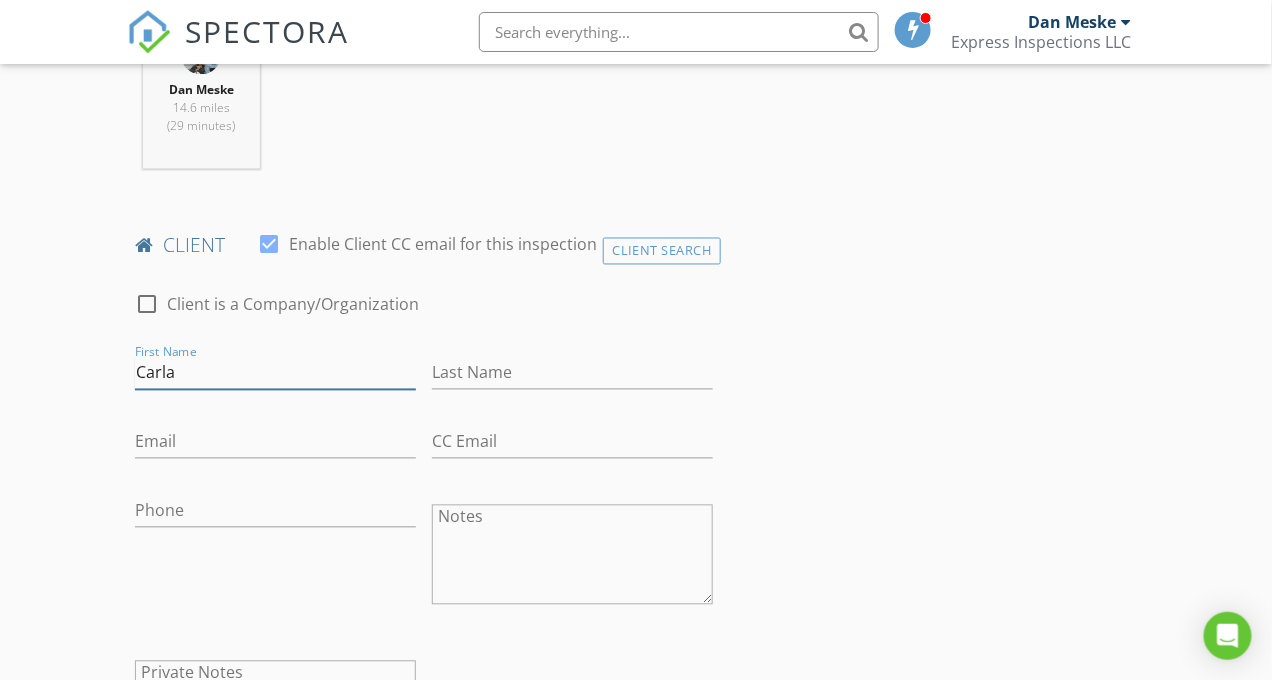 type on "Carla" 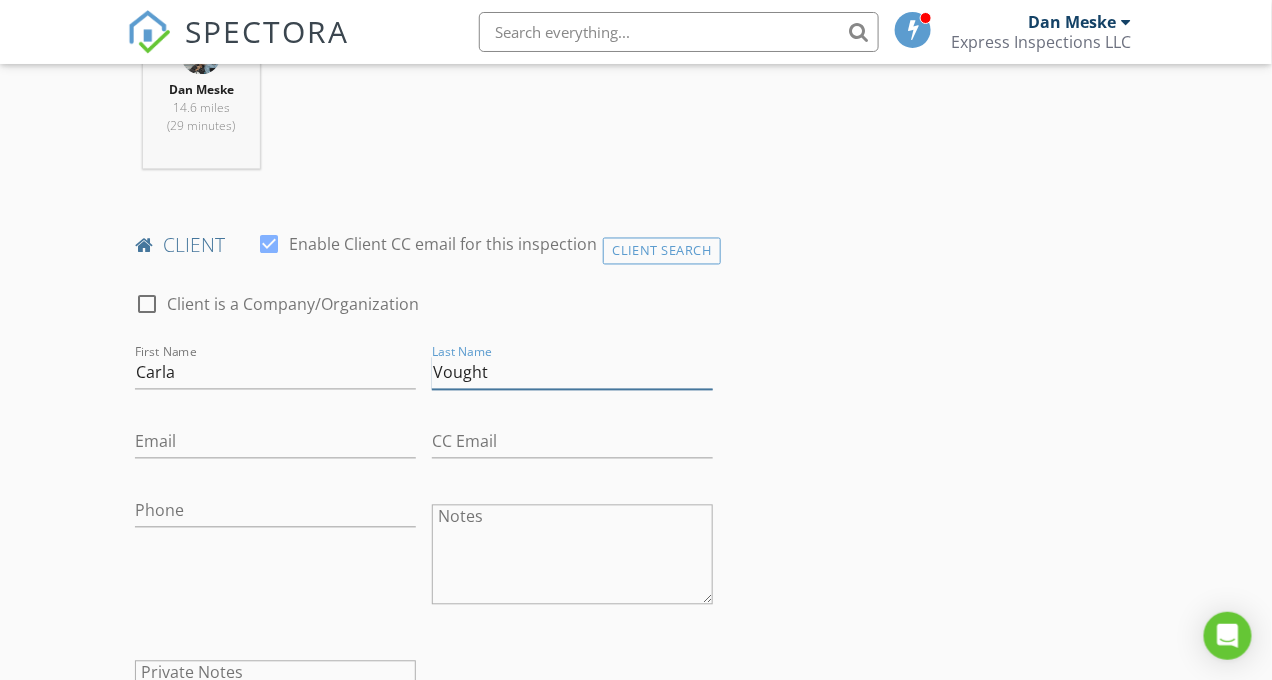 type on "Vought" 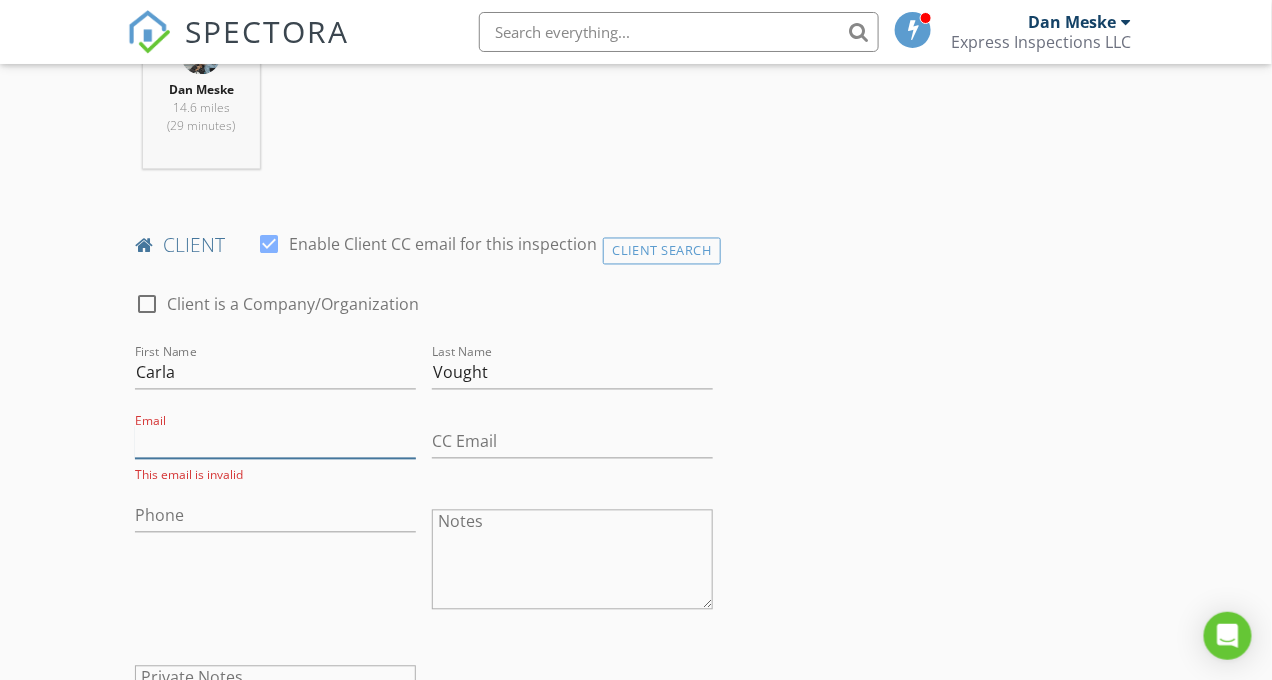 paste on "[EMAIL]" 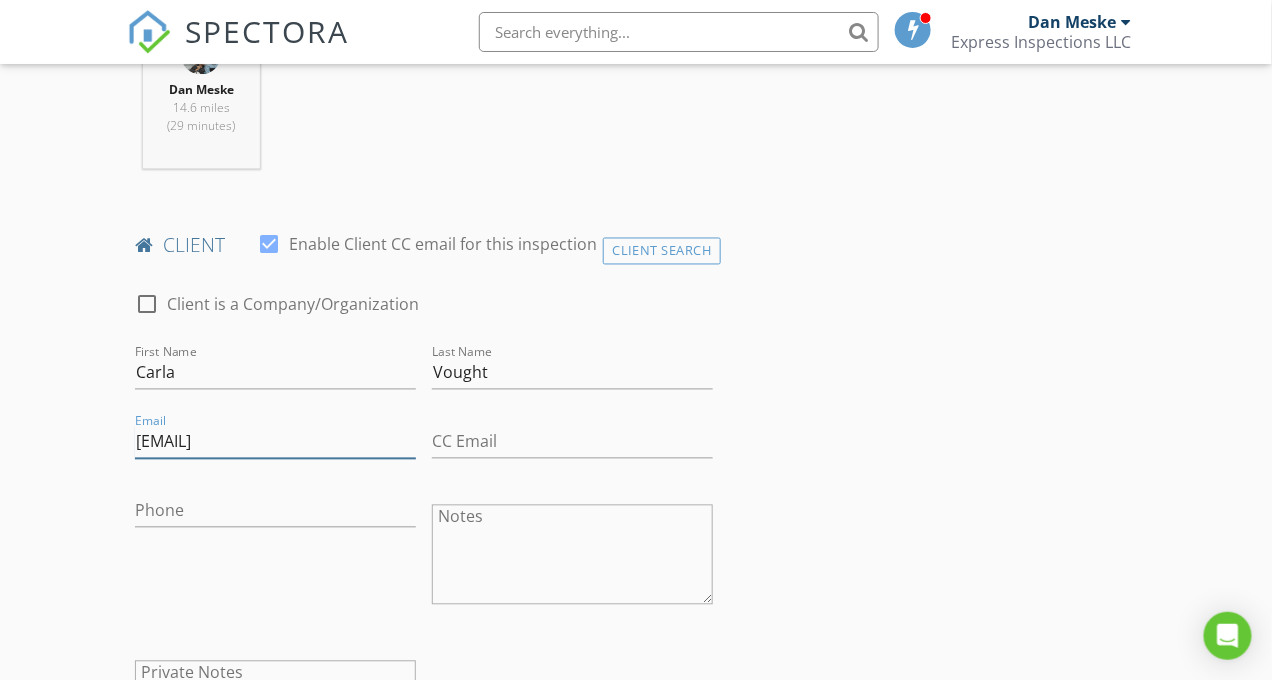 type on "[EMAIL]" 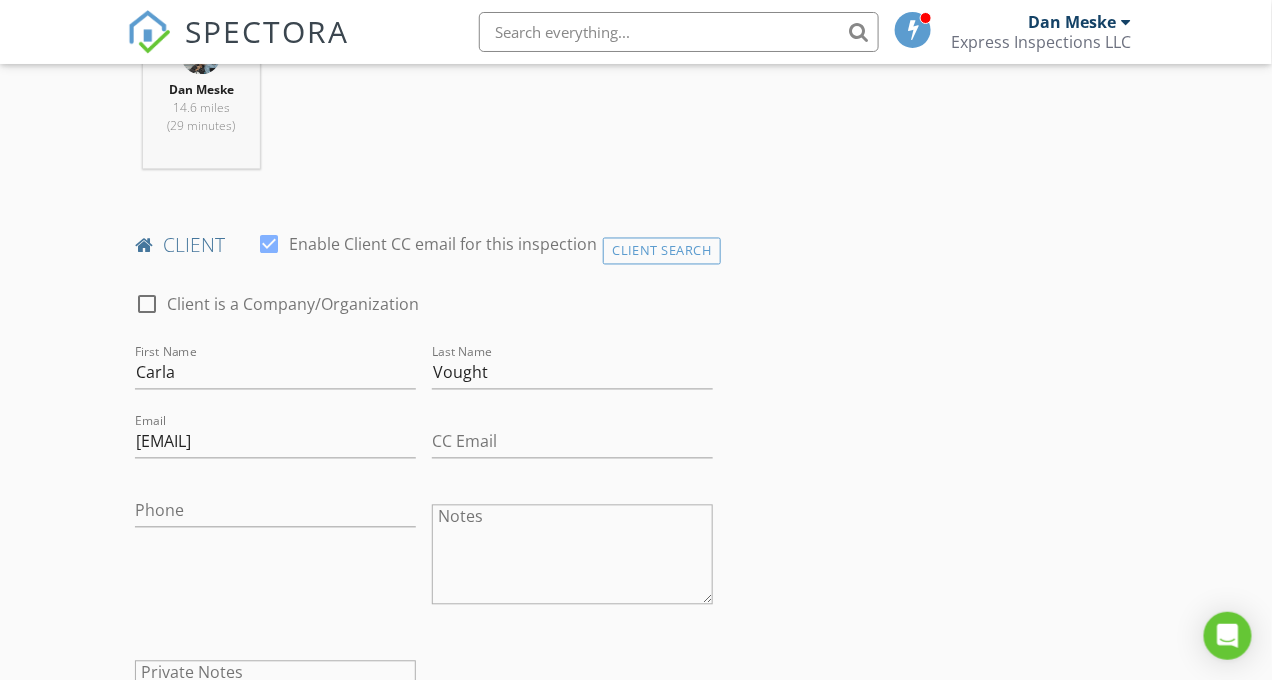 click on "Phone" at bounding box center [275, 521] 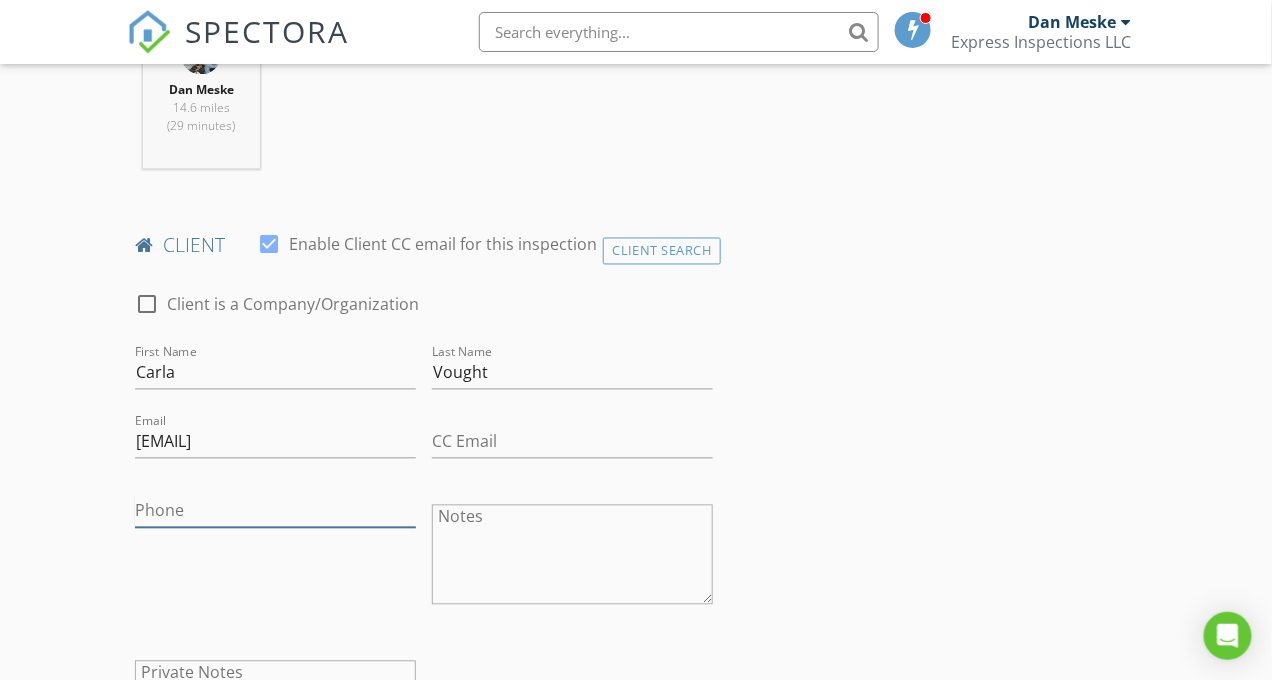 click on "Phone" at bounding box center (275, 511) 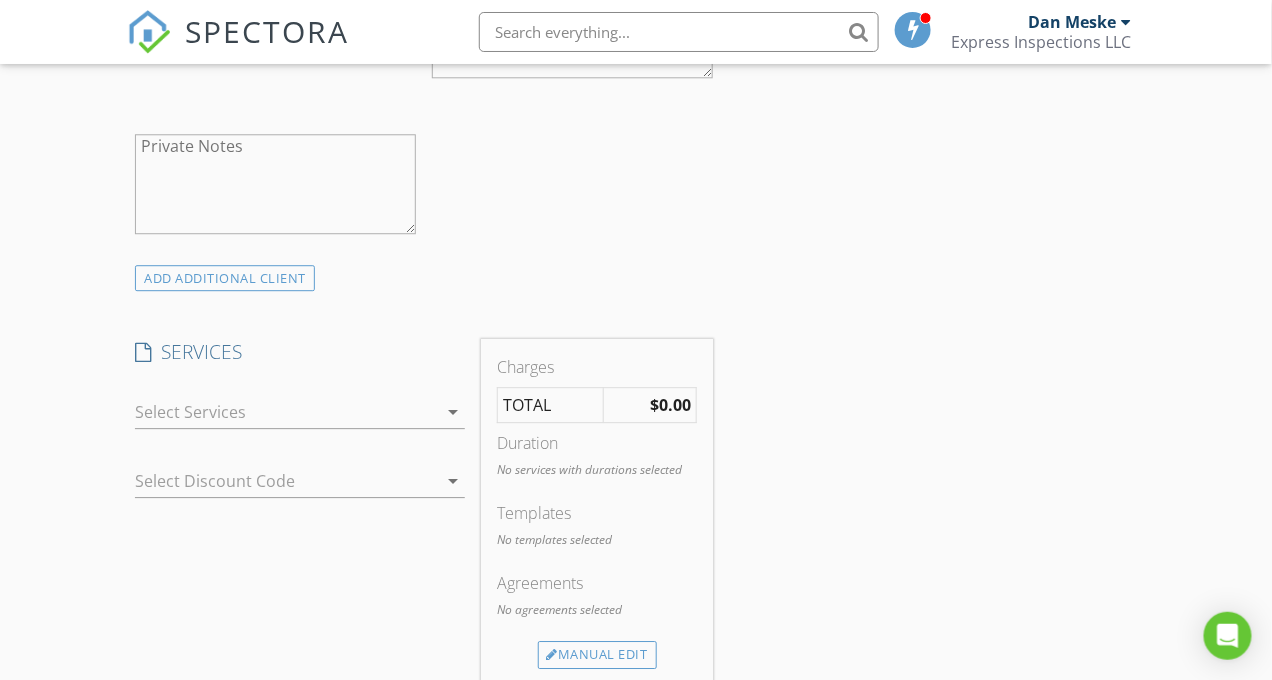 scroll, scrollTop: 1501, scrollLeft: 0, axis: vertical 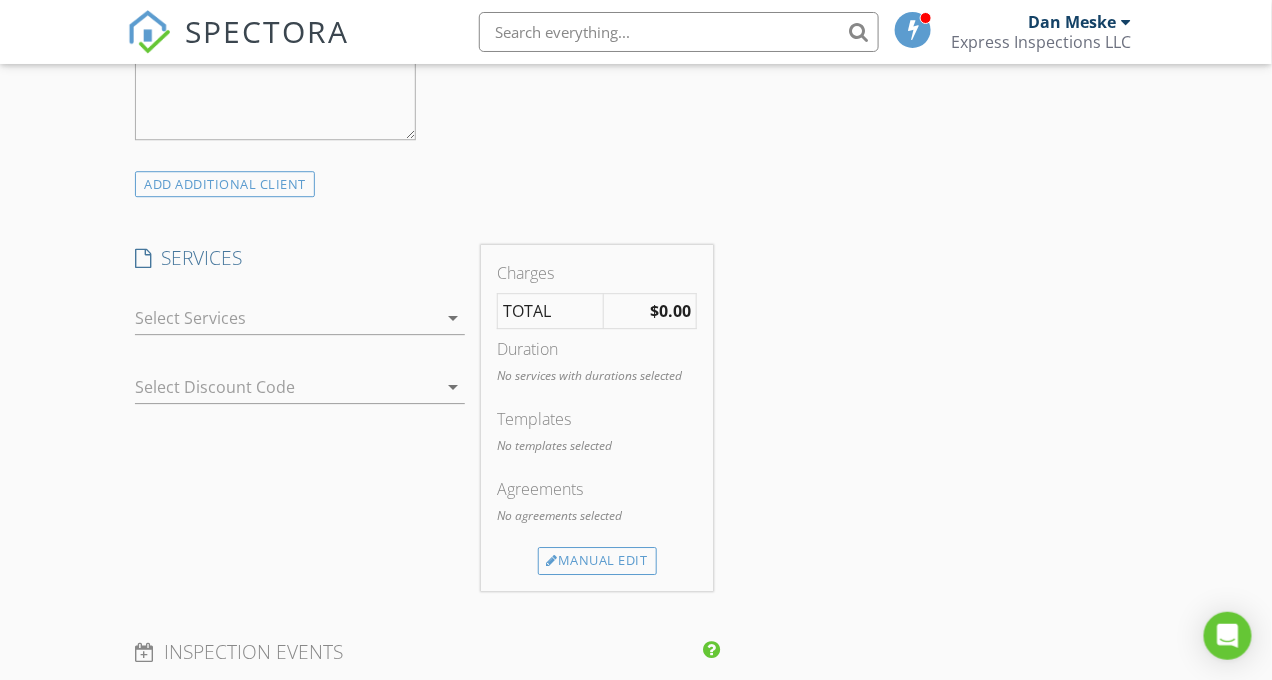 type on "[PHONE]" 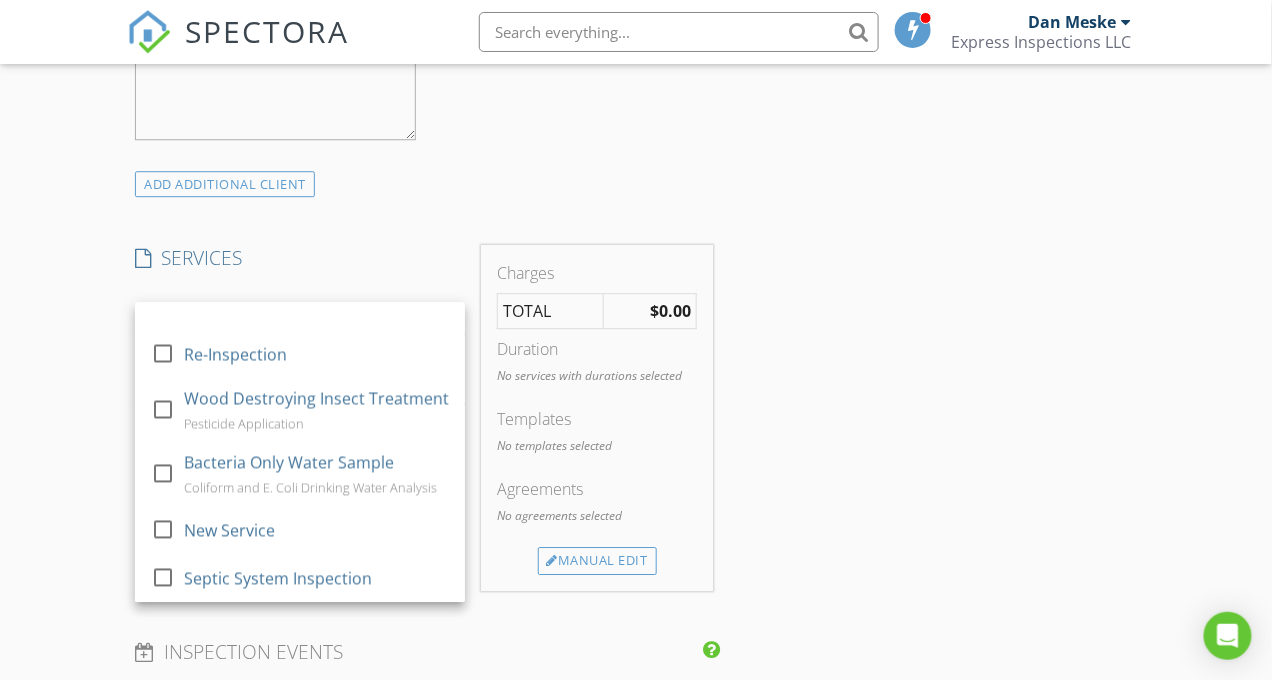 scroll, scrollTop: 1083, scrollLeft: 0, axis: vertical 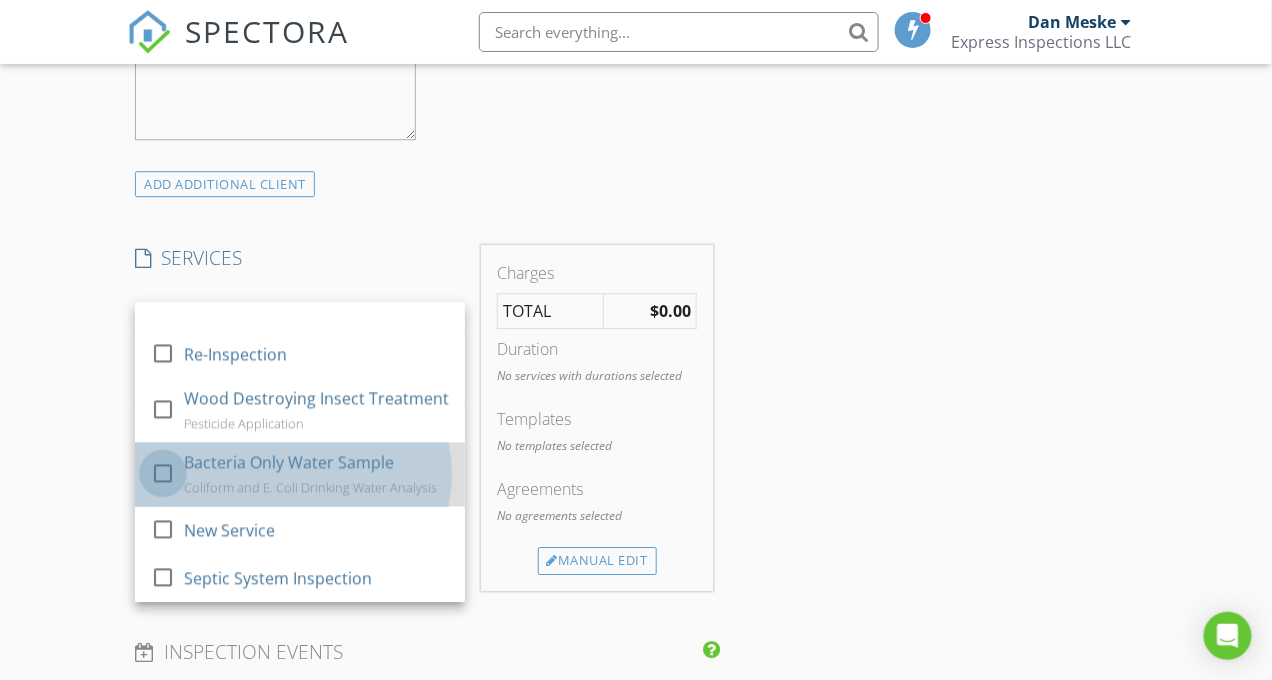click at bounding box center (163, 472) 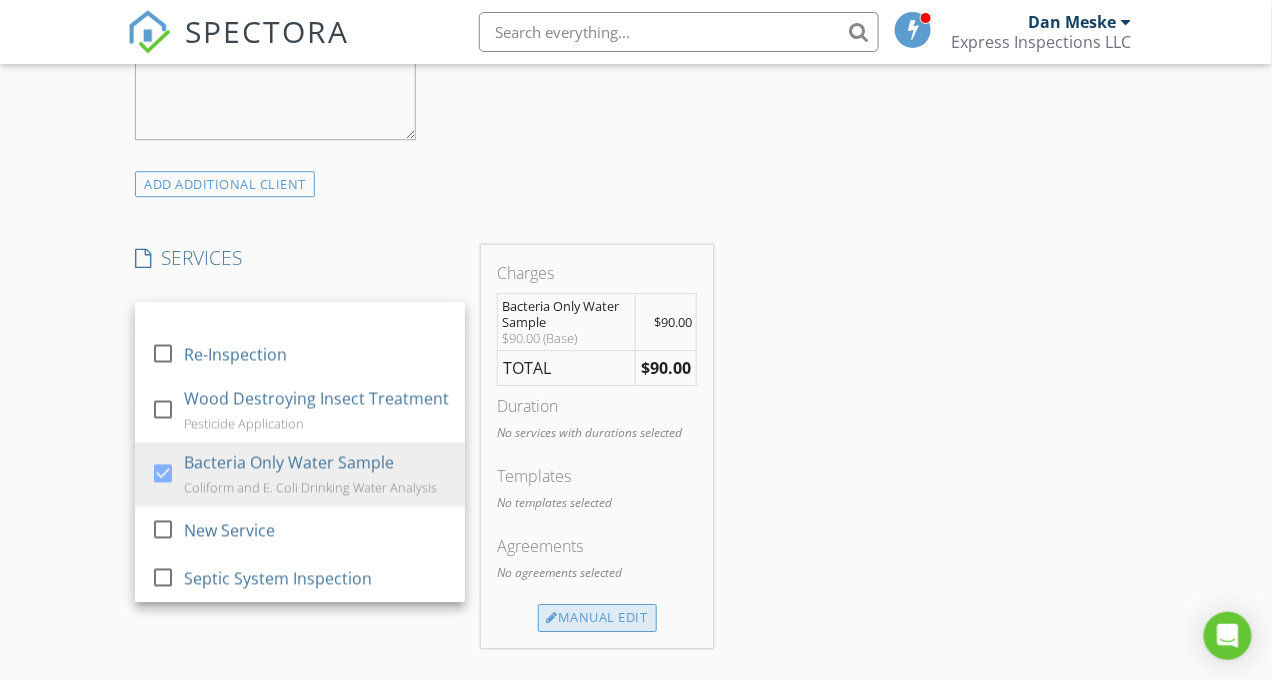 click on "Manual Edit" at bounding box center (597, 618) 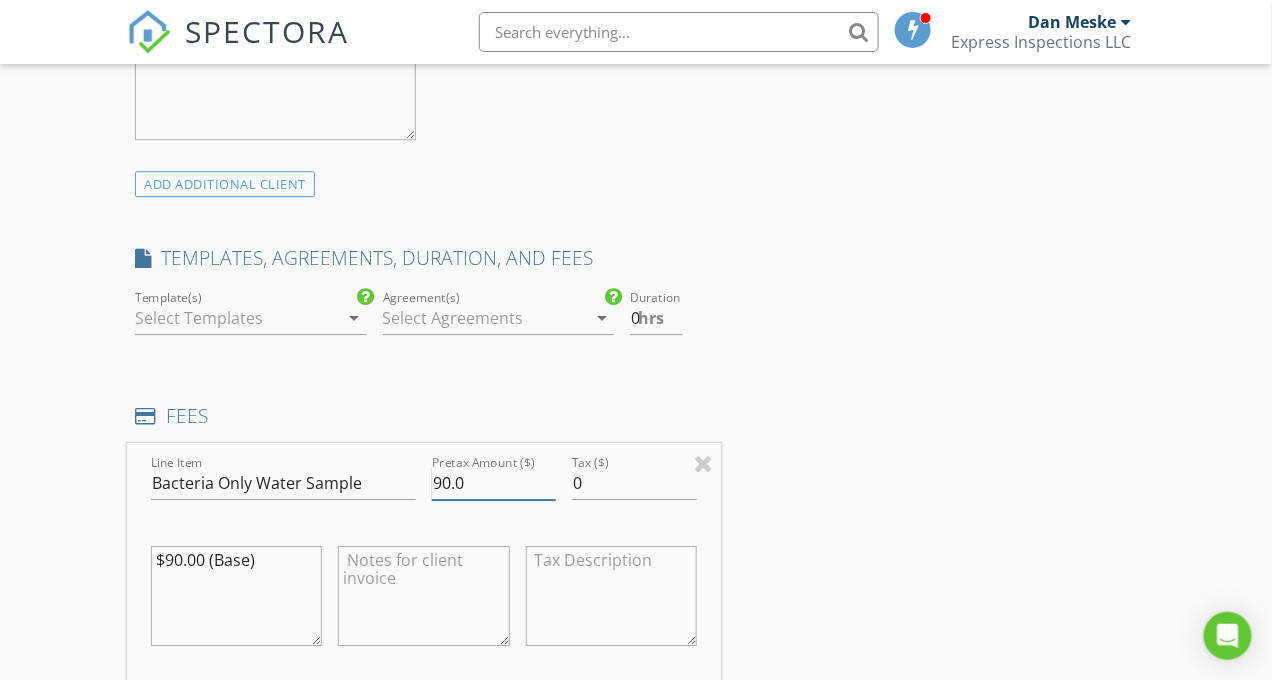 click on "90.0" at bounding box center [494, 483] 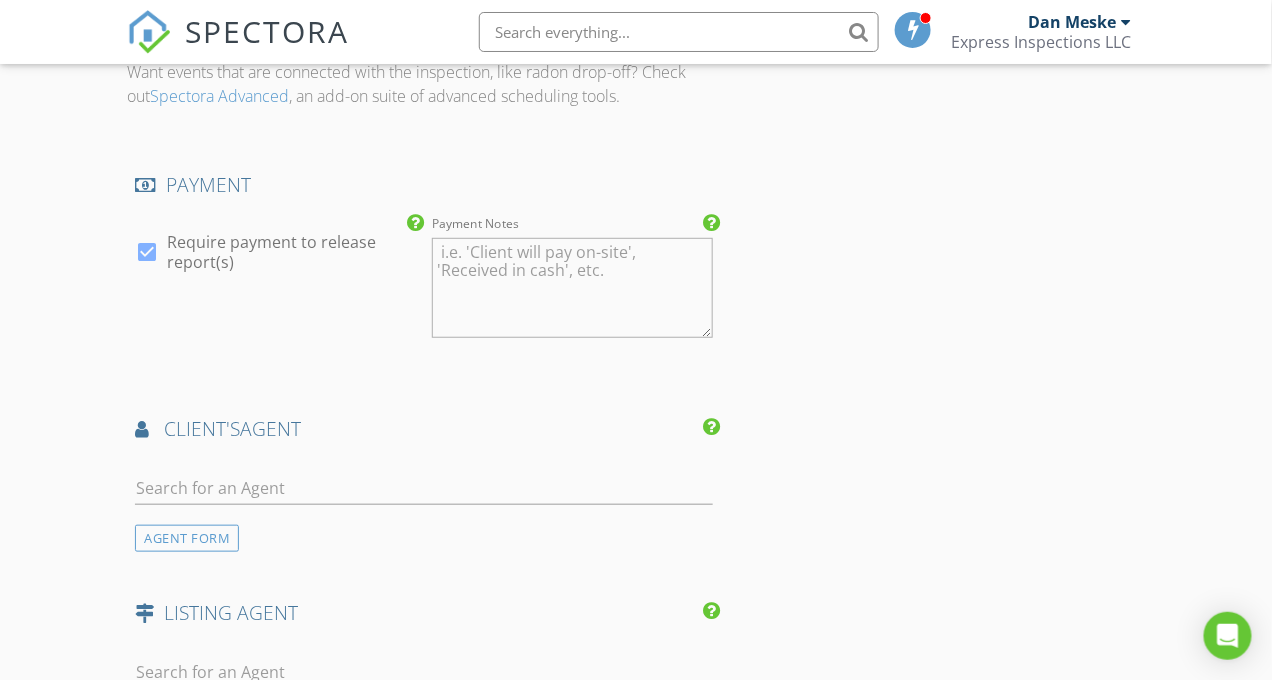 scroll, scrollTop: 2335, scrollLeft: 0, axis: vertical 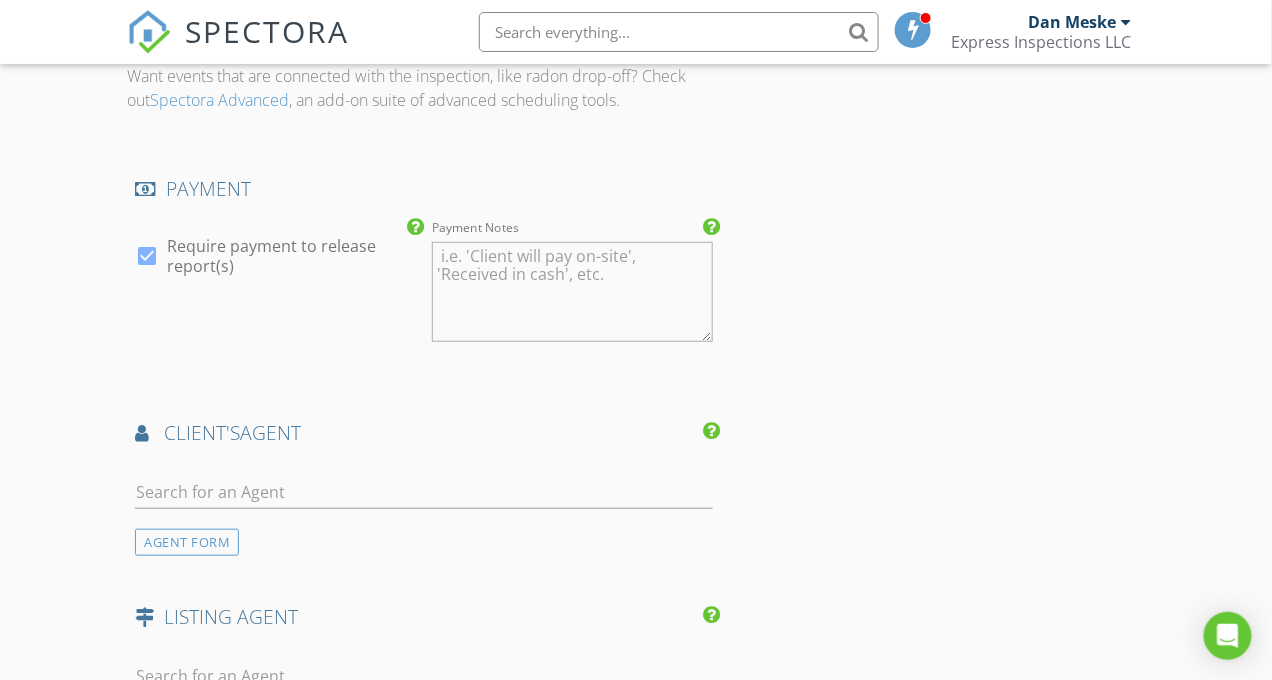 type on "100.0" 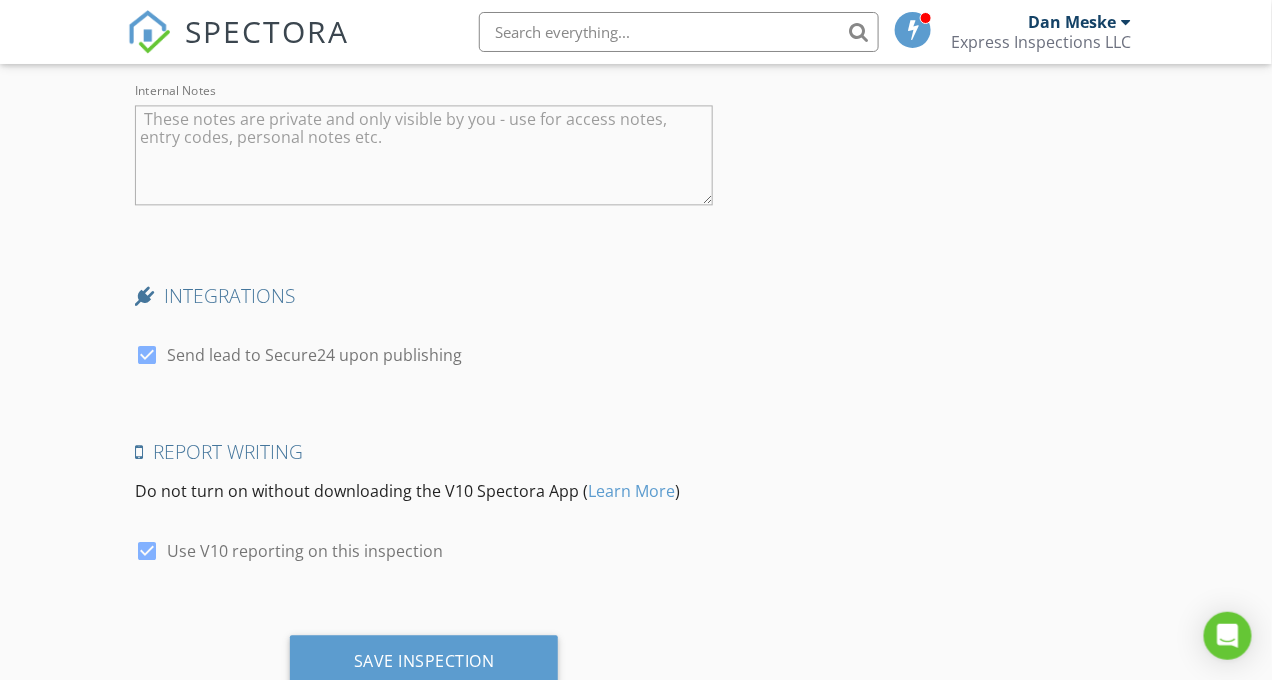 scroll, scrollTop: 3359, scrollLeft: 0, axis: vertical 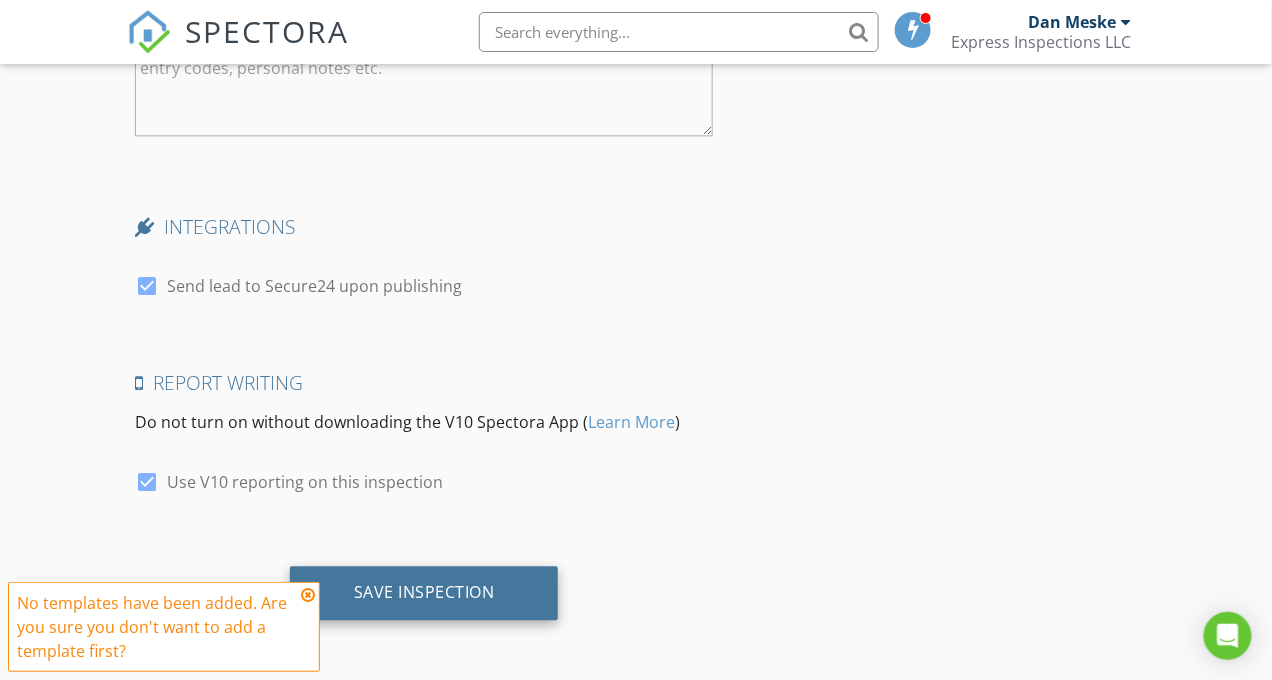click on "Save Inspection" at bounding box center [424, 592] 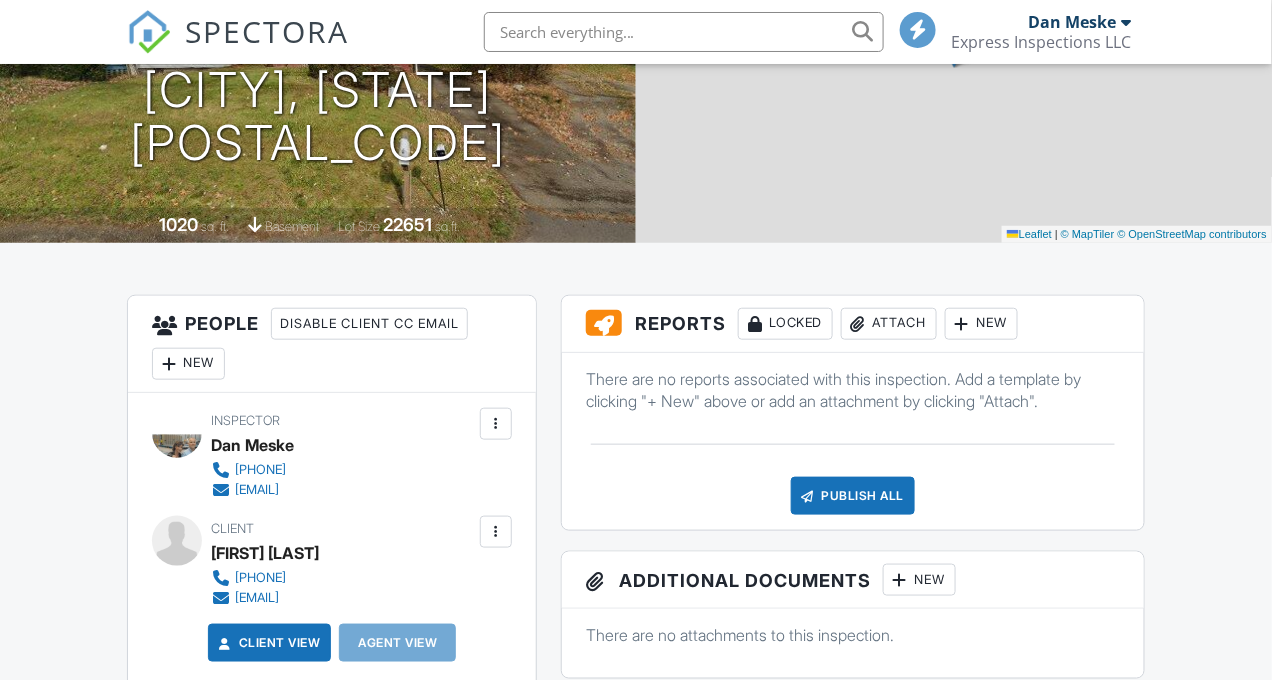 scroll, scrollTop: 0, scrollLeft: 0, axis: both 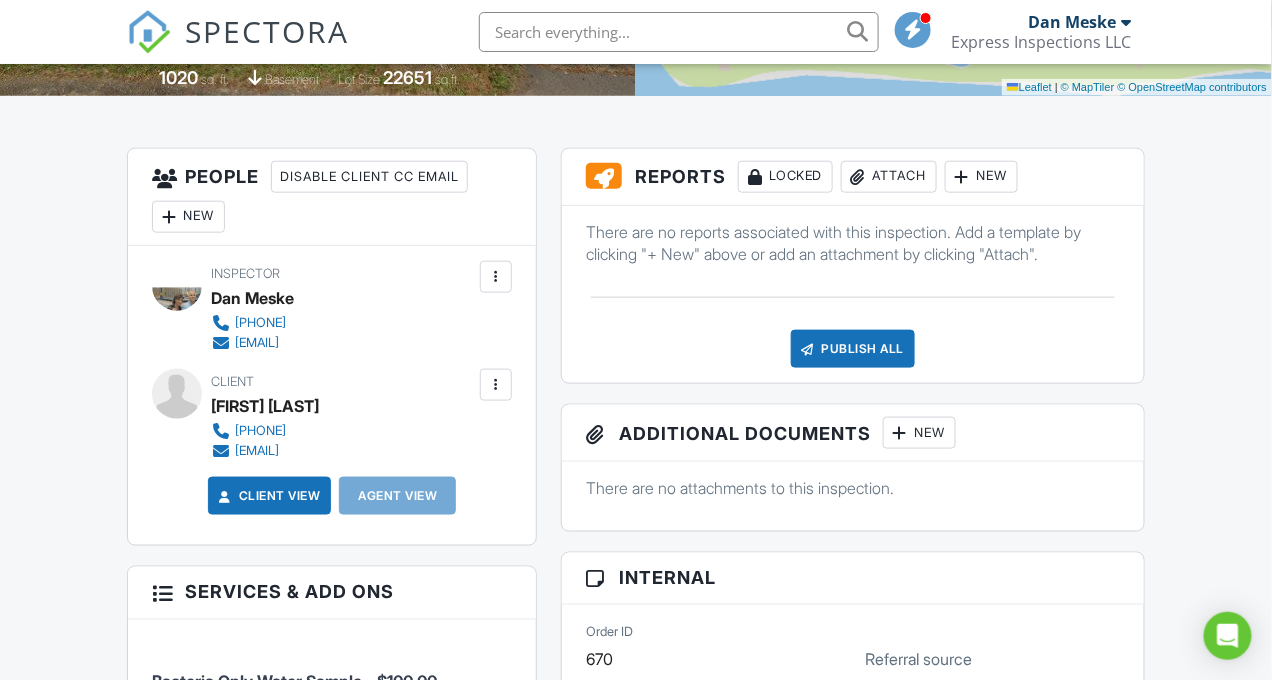 click on "Attach" at bounding box center [889, 177] 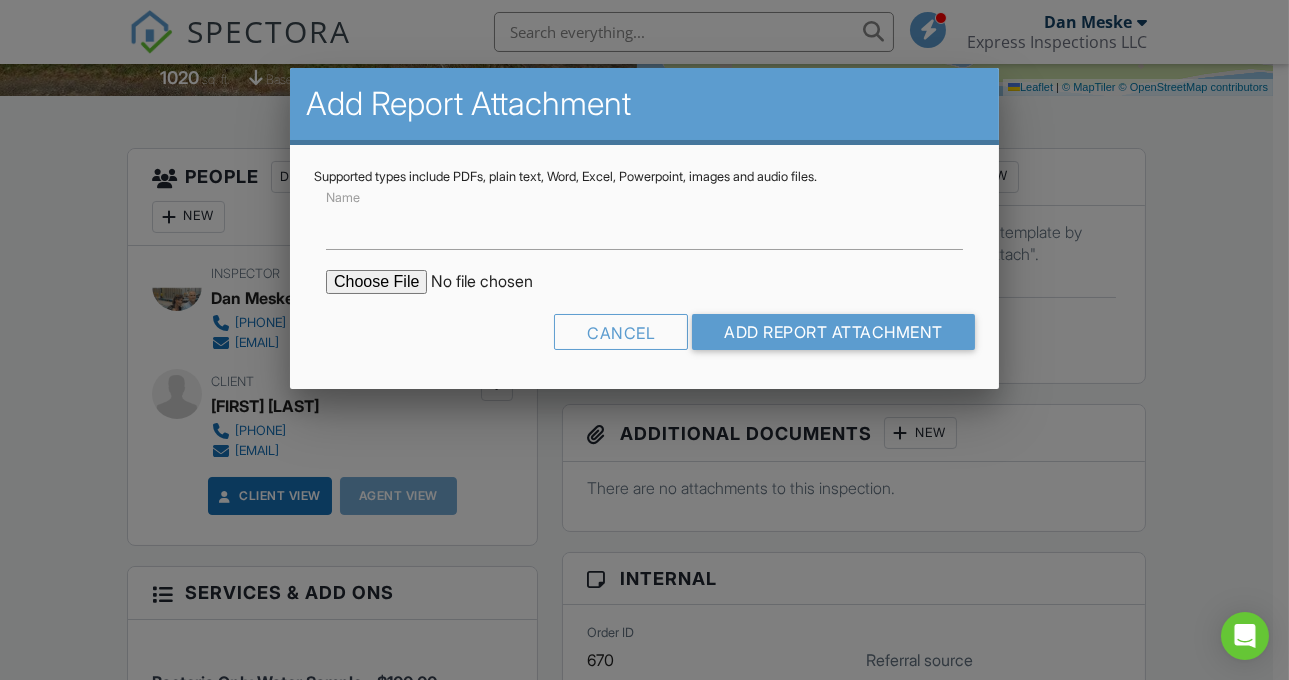 click at bounding box center (496, 282) 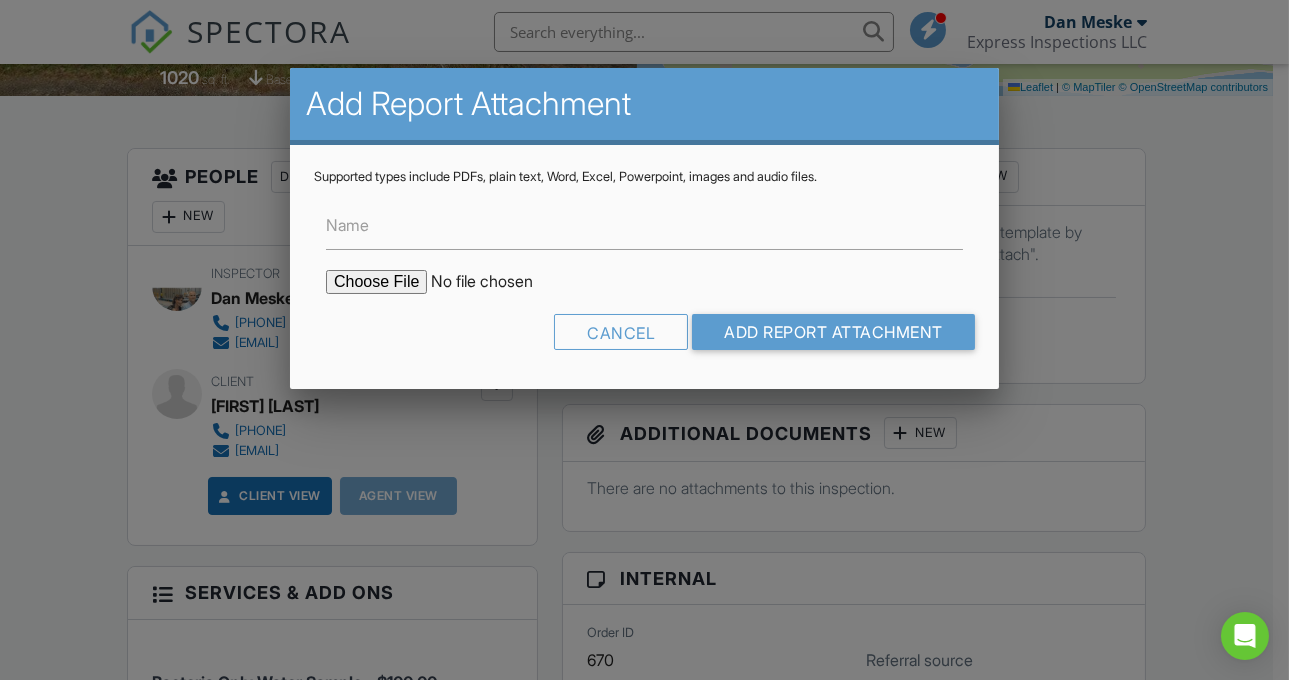 type on "C:\fakepath\1355 Salem Blvd - water results.pdf" 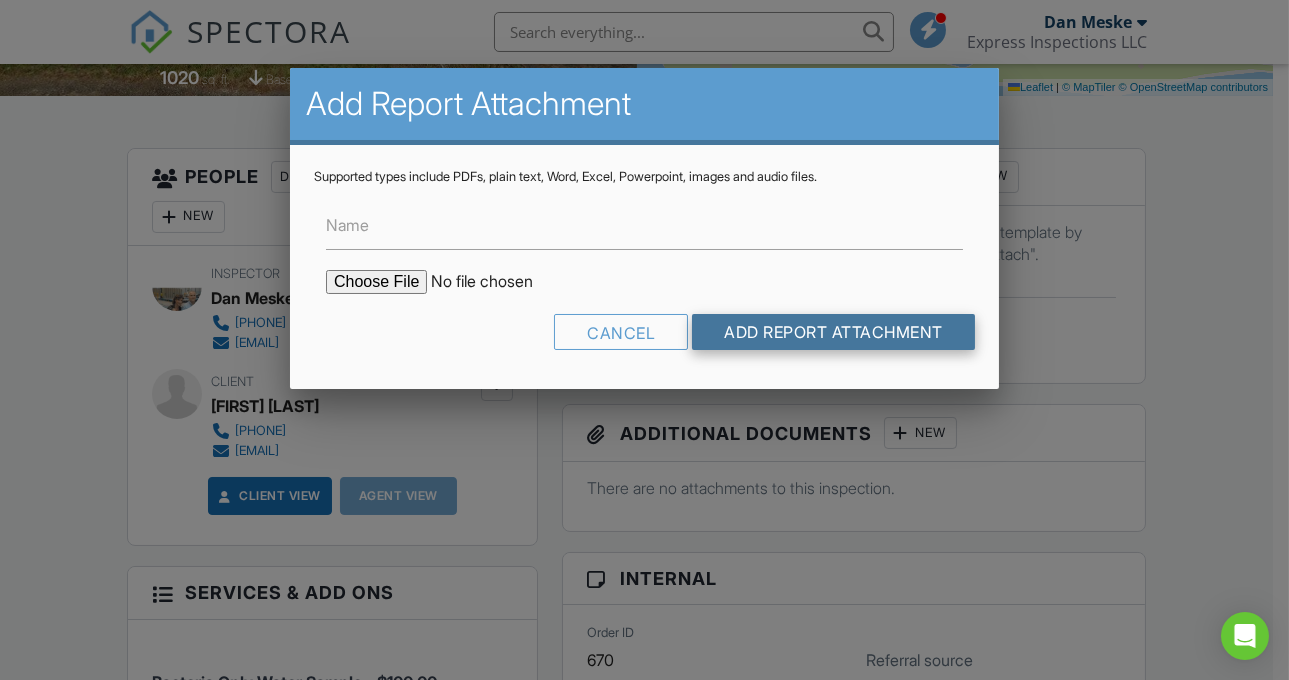 click on "Add Report Attachment" at bounding box center (833, 332) 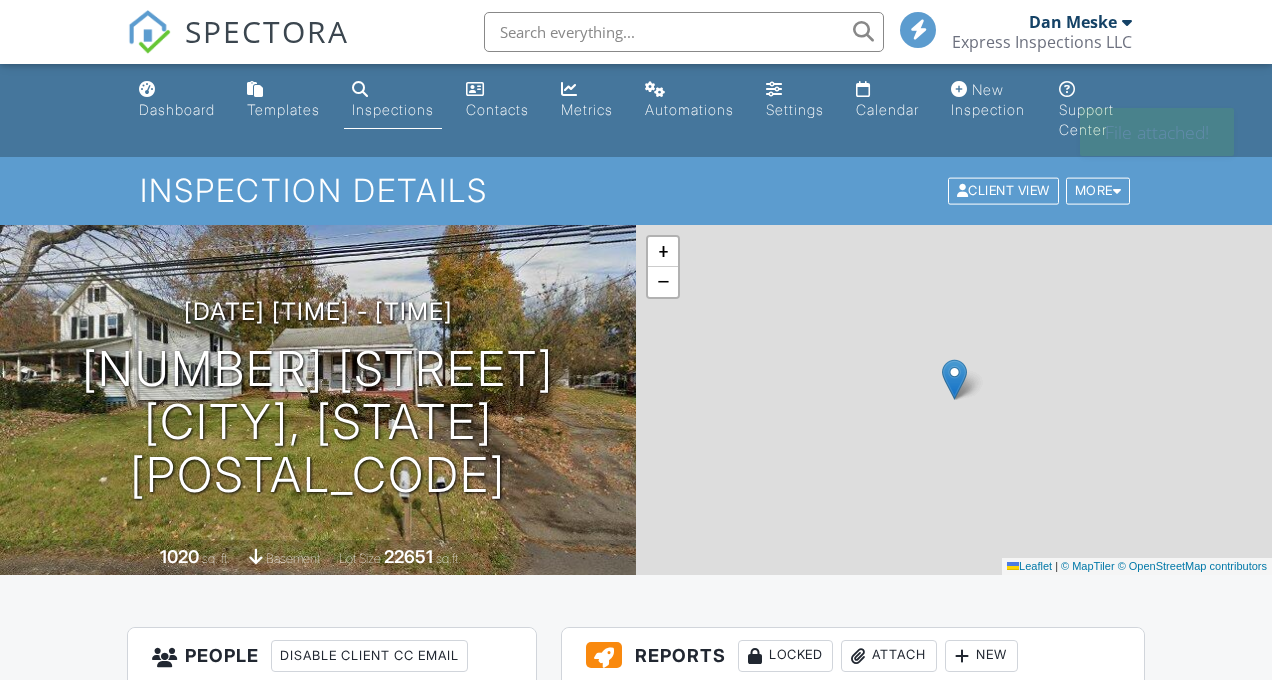 scroll, scrollTop: 0, scrollLeft: 0, axis: both 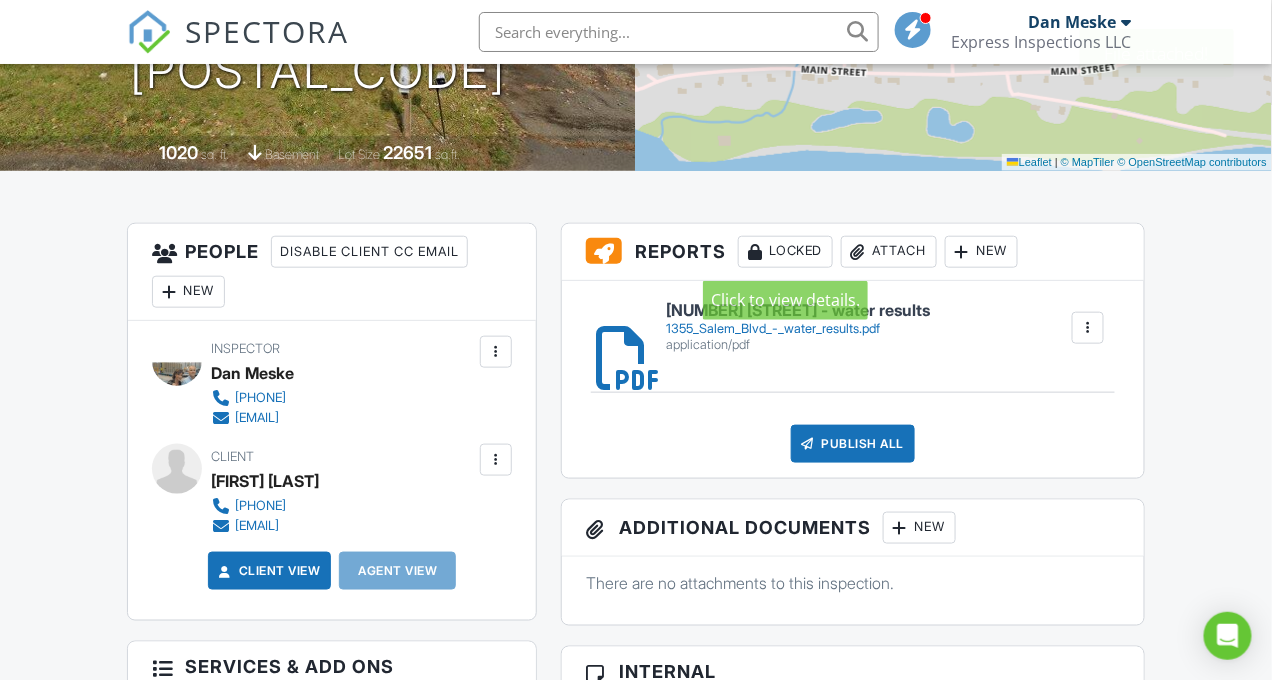click on "Locked" at bounding box center [785, 252] 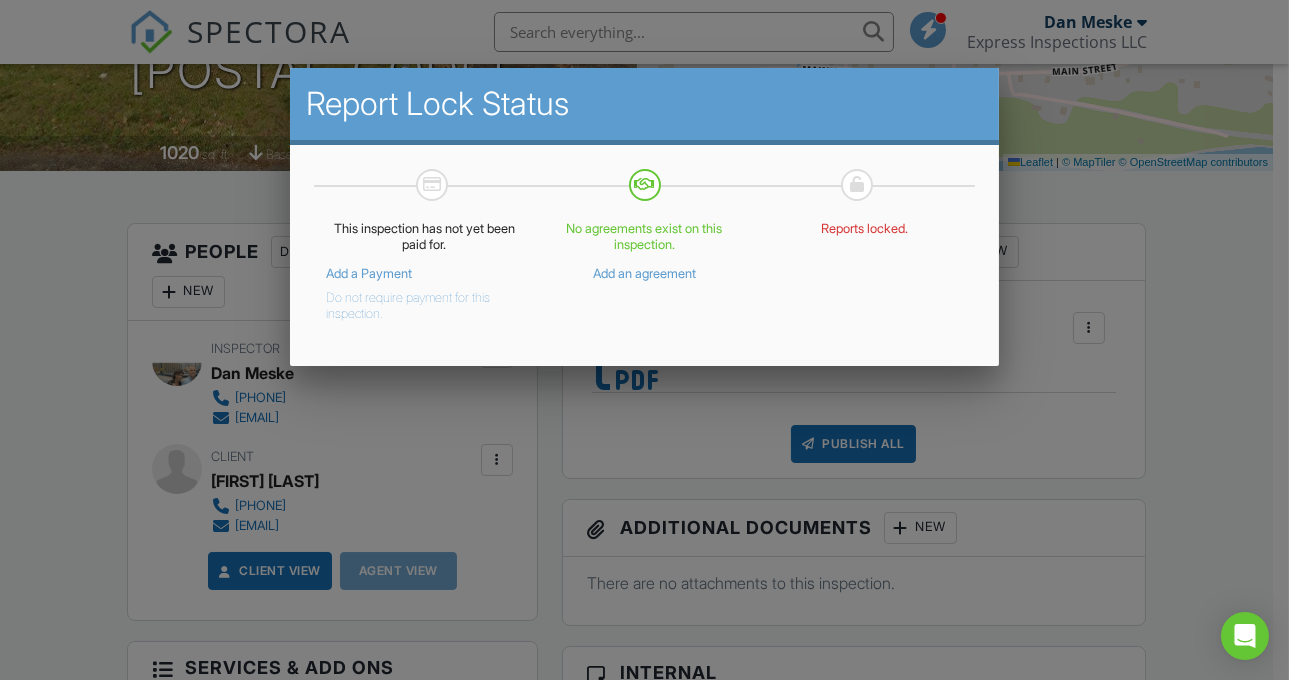click on "Do not require payment for this inspection." at bounding box center [409, 302] 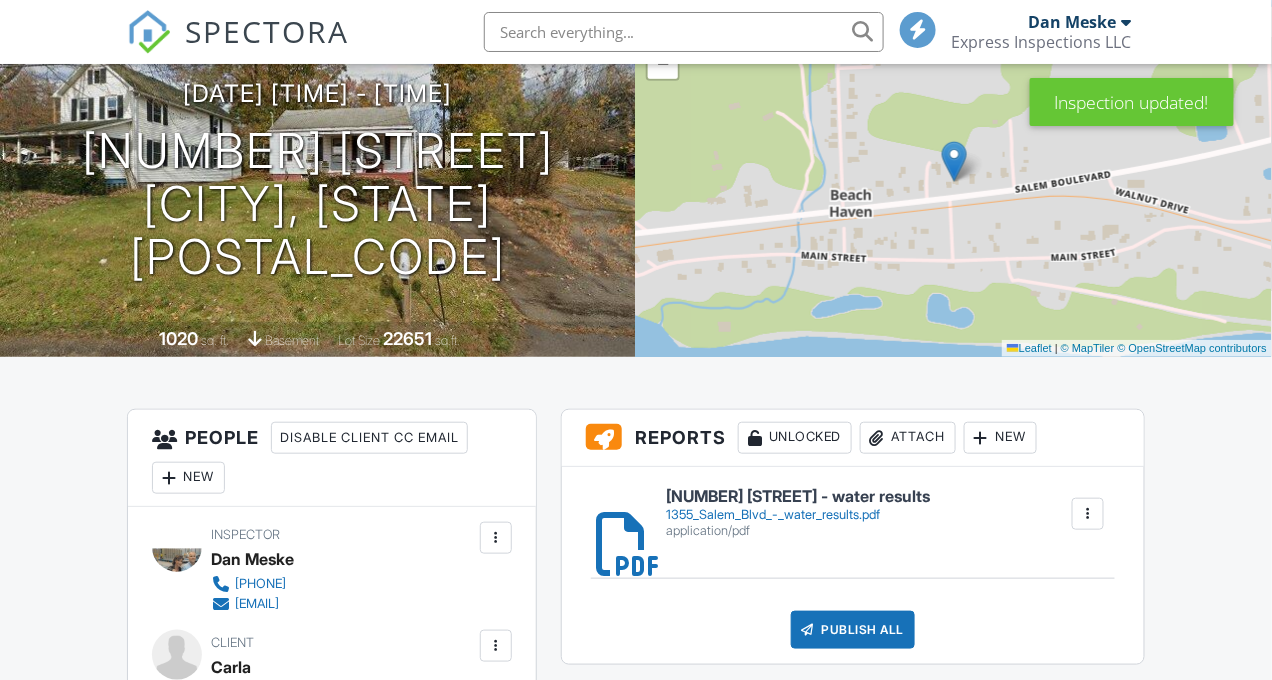 scroll, scrollTop: 345, scrollLeft: 0, axis: vertical 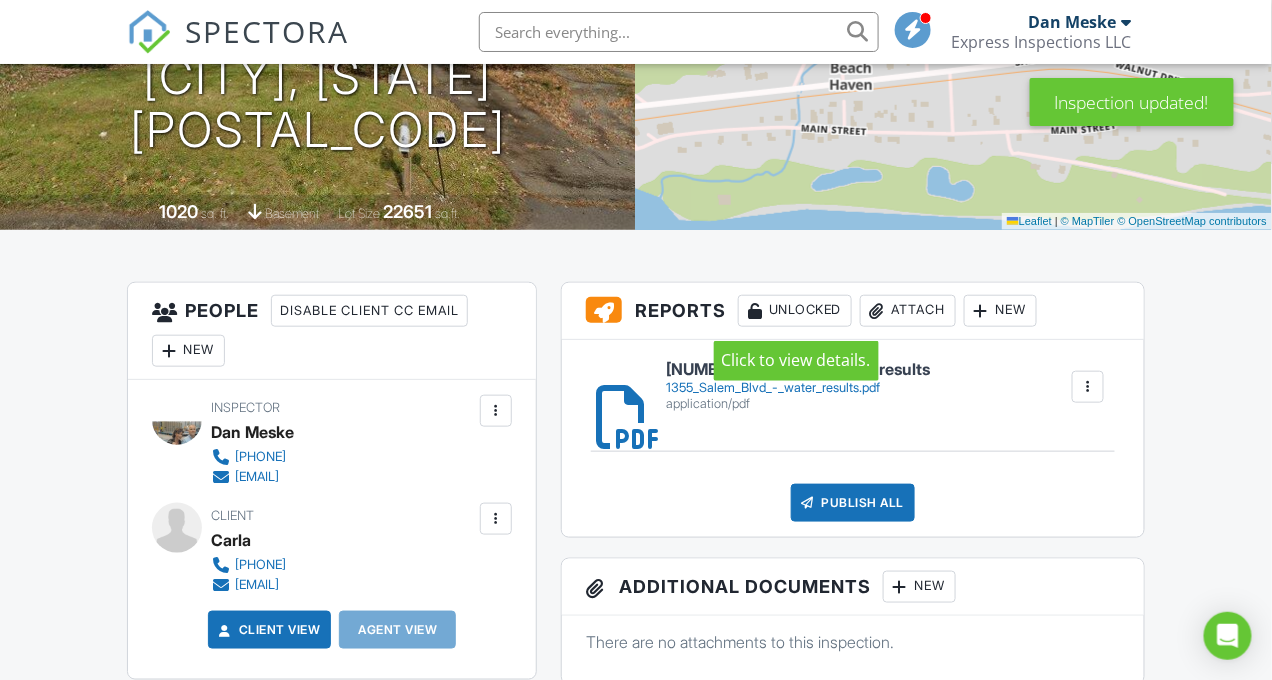 click on "Unlocked" at bounding box center (795, 311) 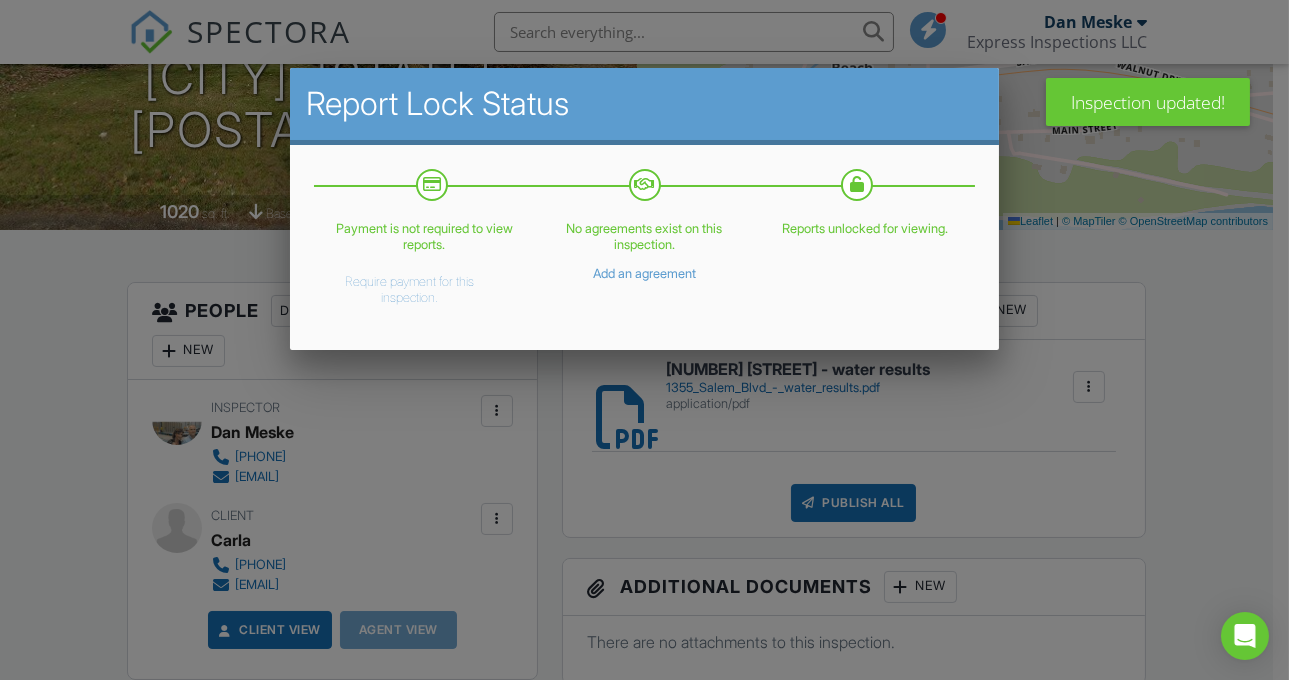 click at bounding box center [644, 325] 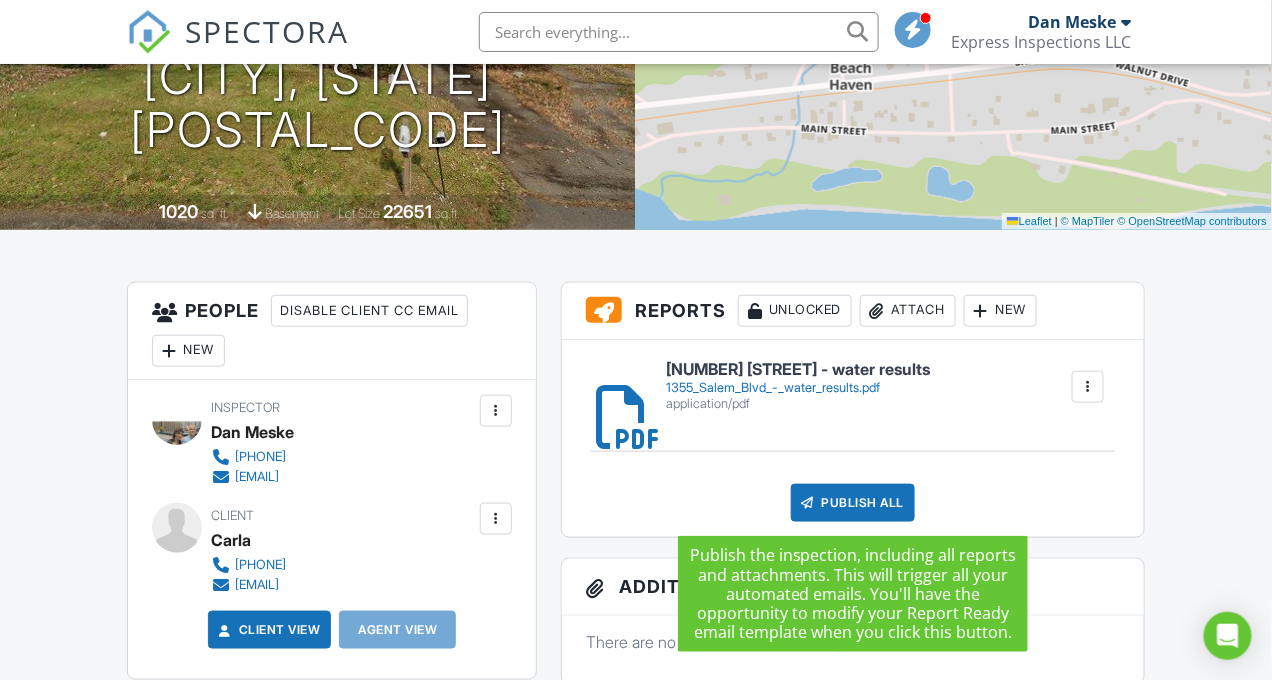 click on "Publish All" at bounding box center (853, 503) 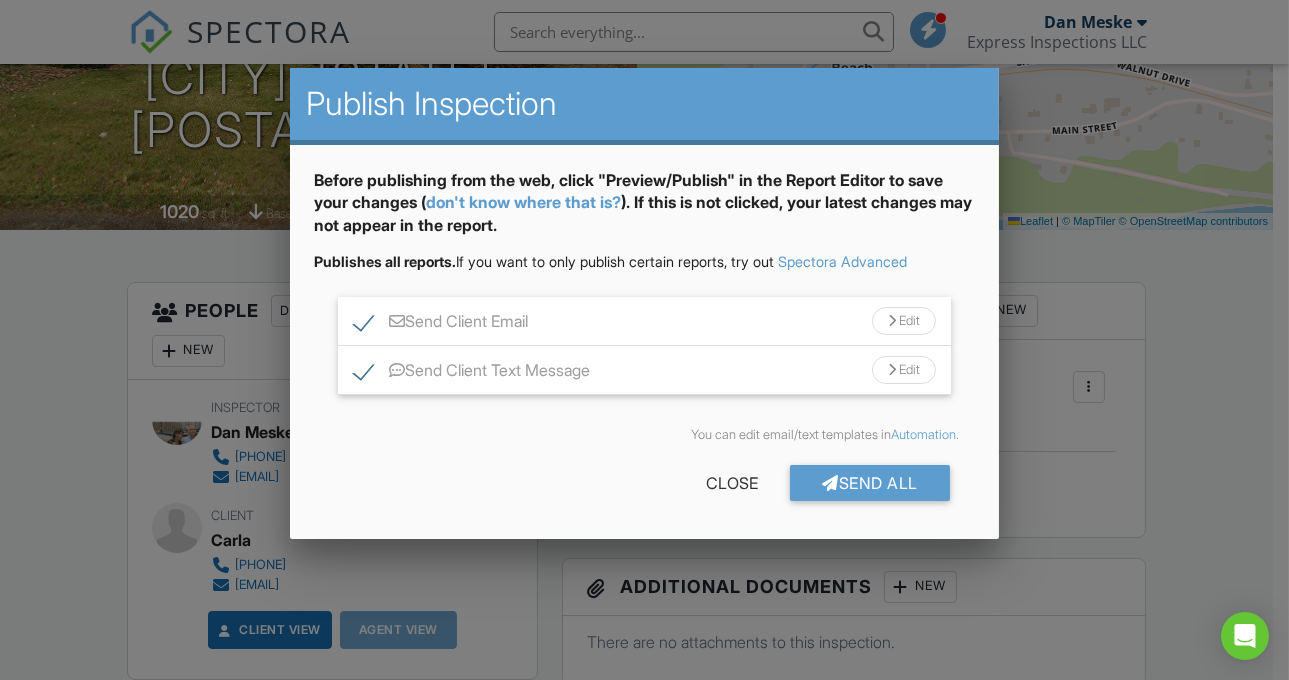 click on "Edit" at bounding box center (904, 321) 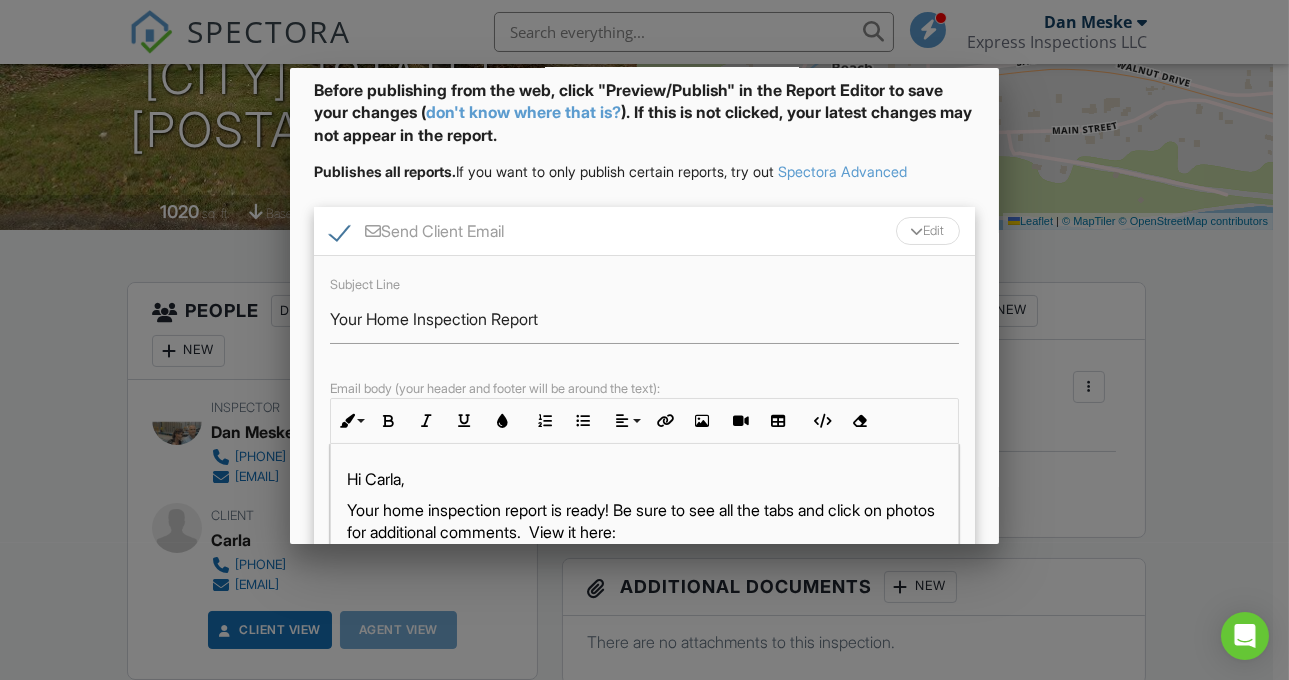 scroll, scrollTop: 91, scrollLeft: 0, axis: vertical 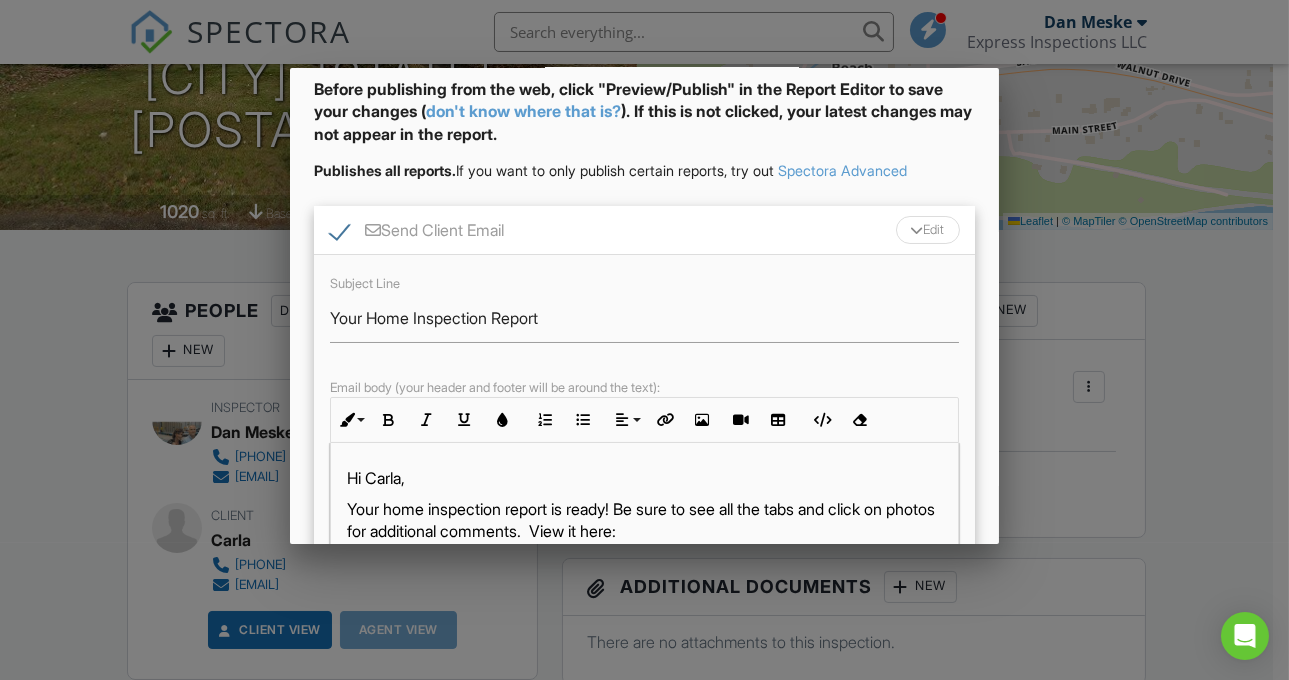 click on "Your home inspection report is ready! Be sure to see all the tabs and click on photos for additional comments.  View it here:" at bounding box center [644, 520] 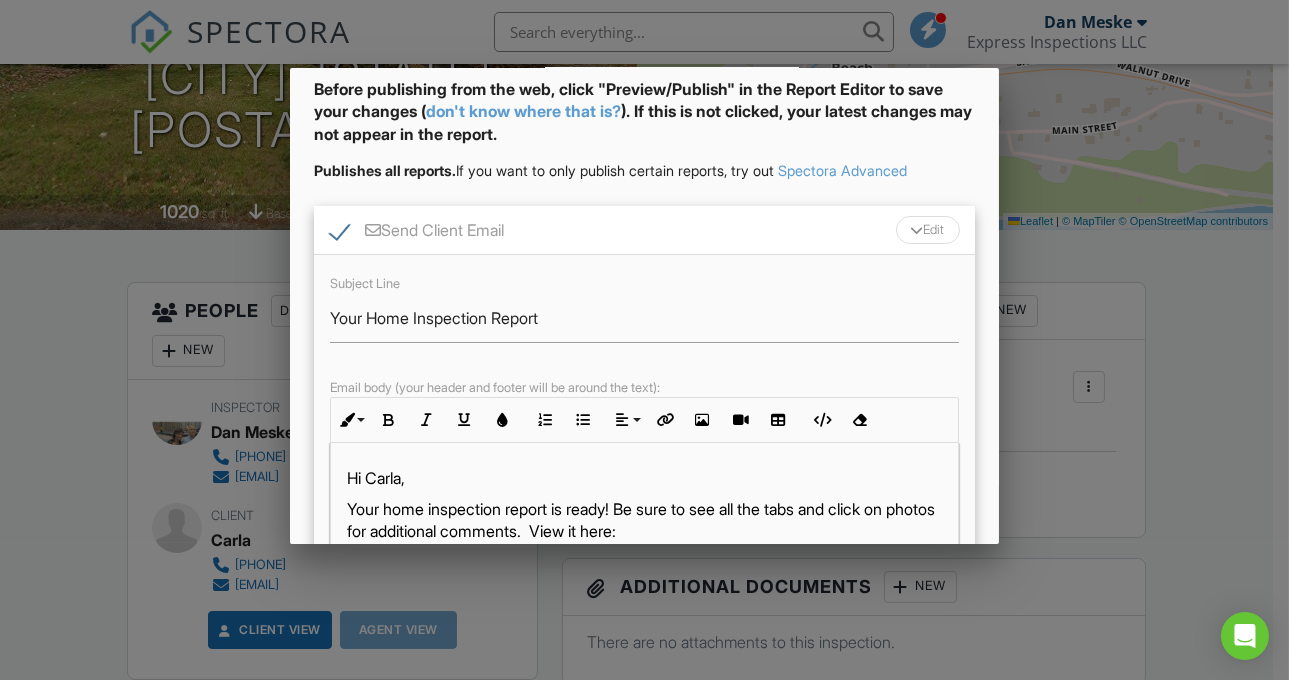 type 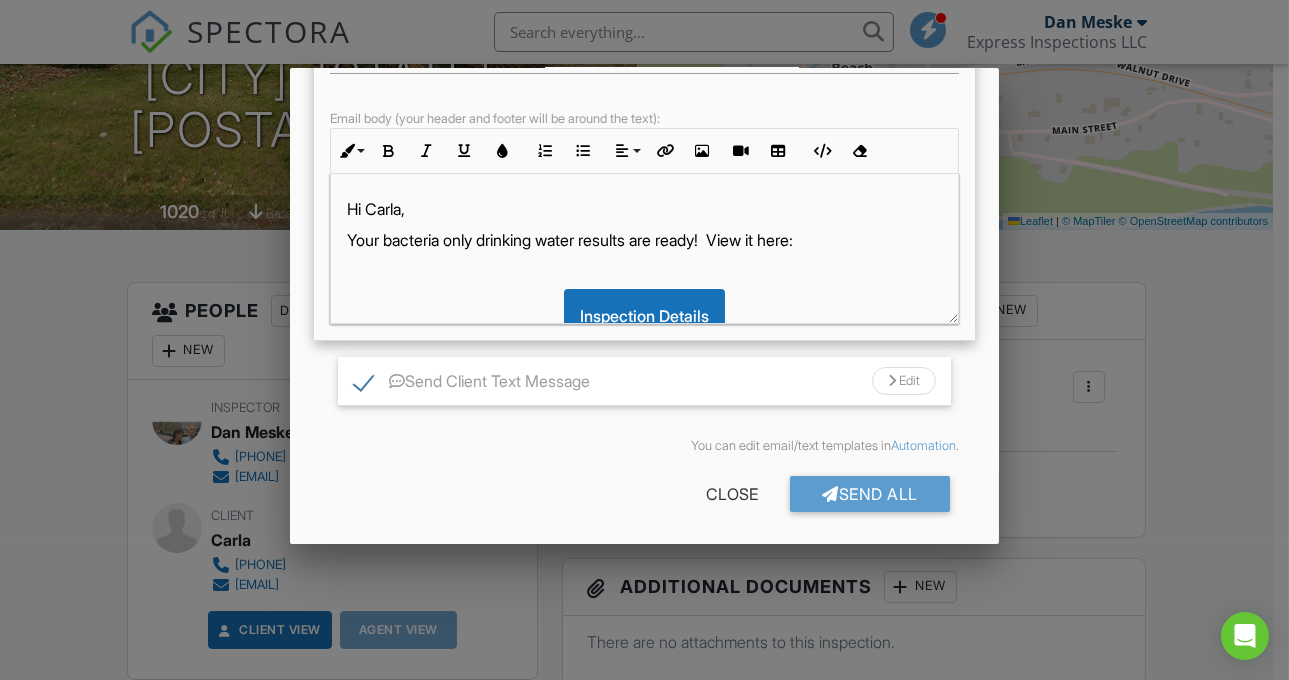 scroll, scrollTop: 364, scrollLeft: 0, axis: vertical 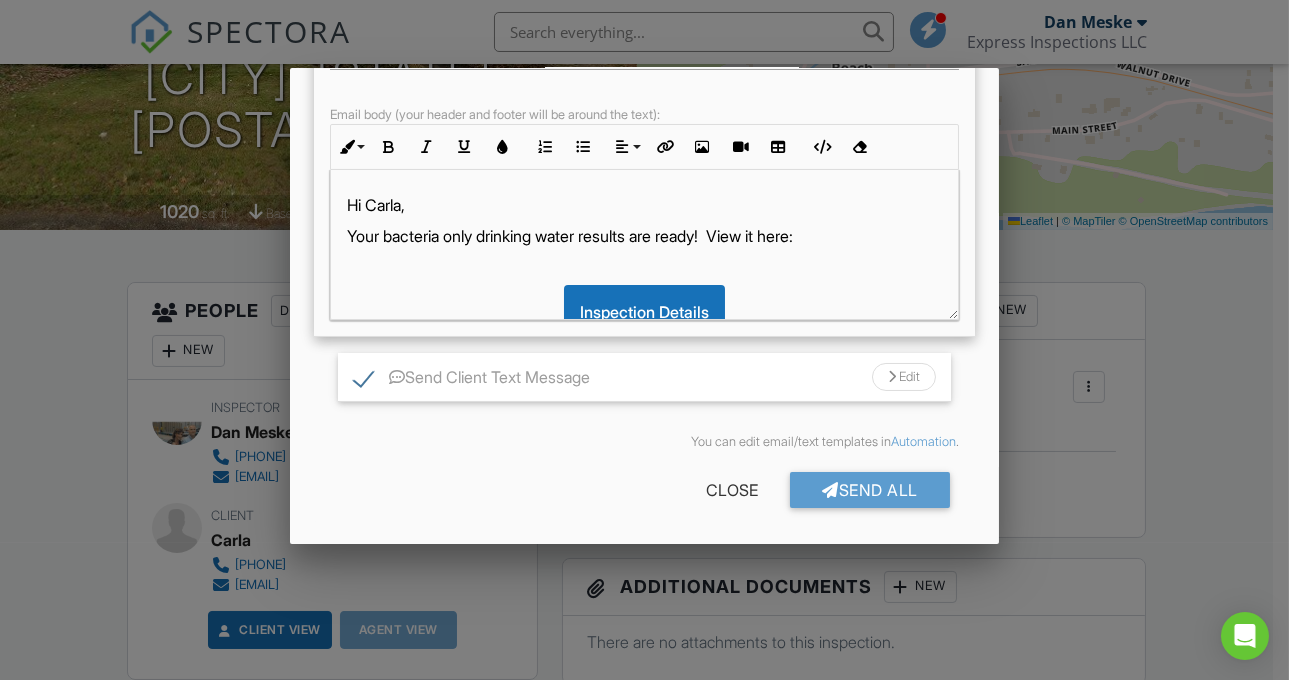 click on "Edit" at bounding box center (904, 377) 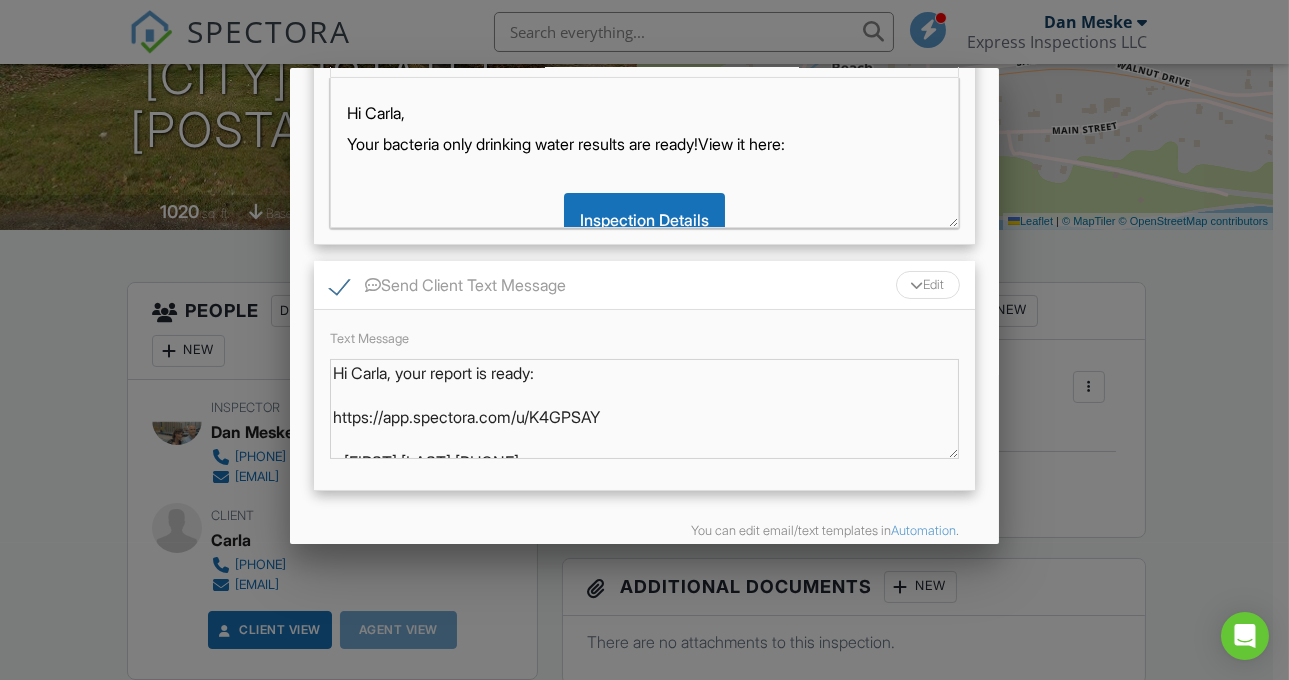 scroll, scrollTop: 545, scrollLeft: 0, axis: vertical 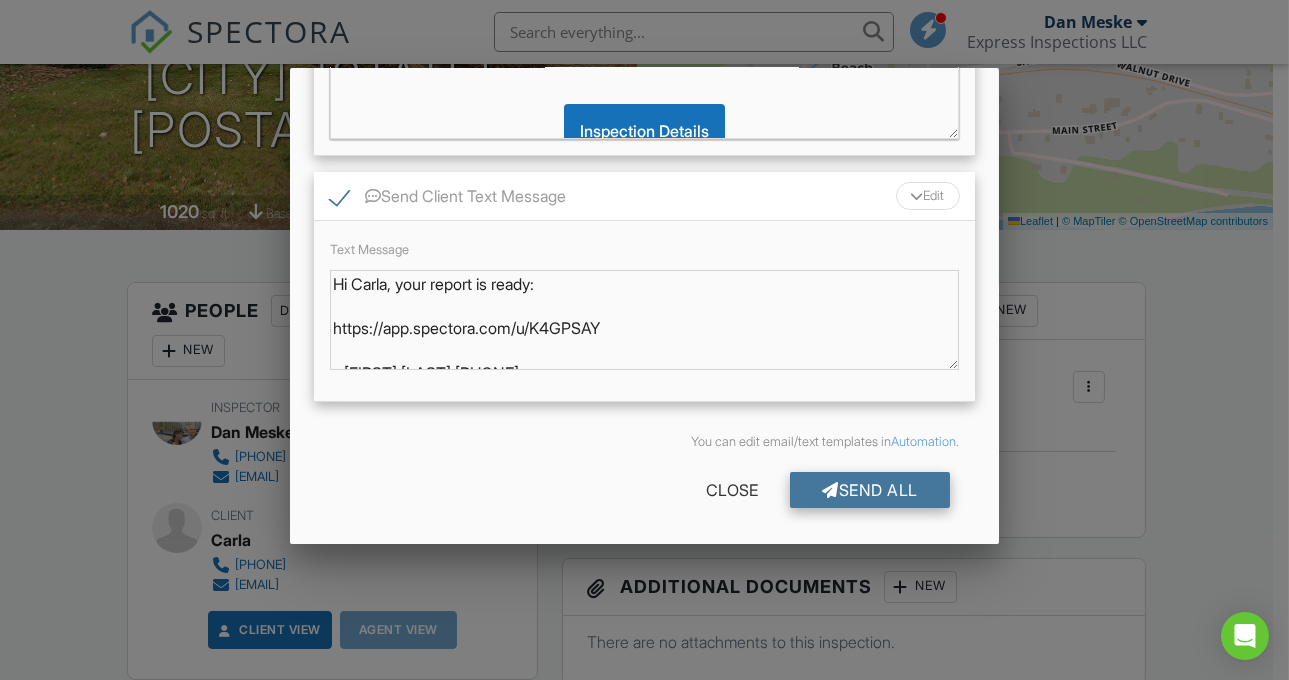 click on "Send All" at bounding box center [870, 490] 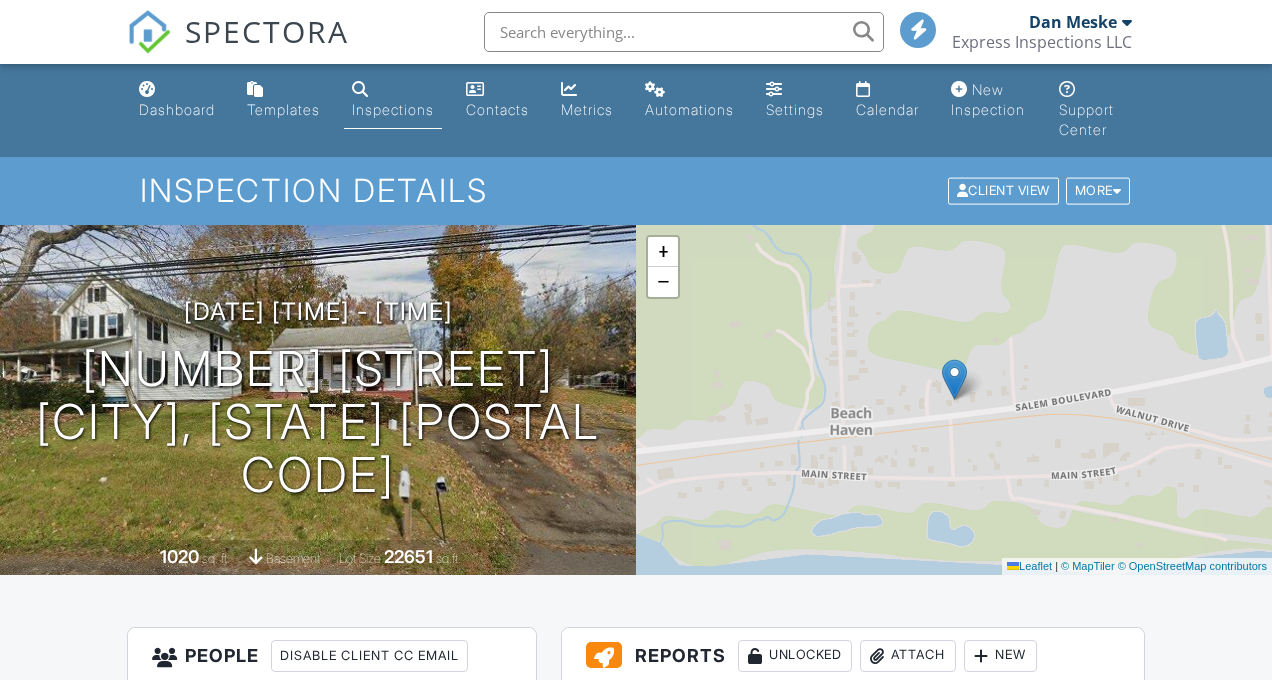scroll, scrollTop: 346, scrollLeft: 0, axis: vertical 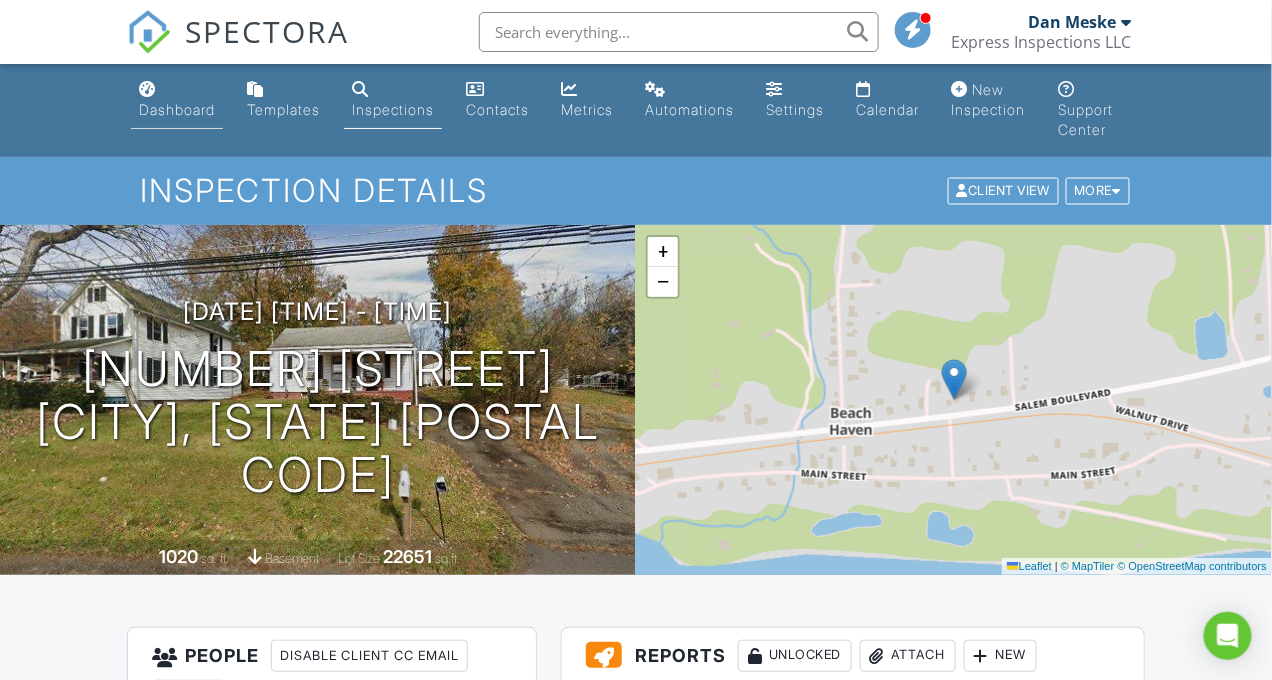 click on "Dashboard" at bounding box center [177, 109] 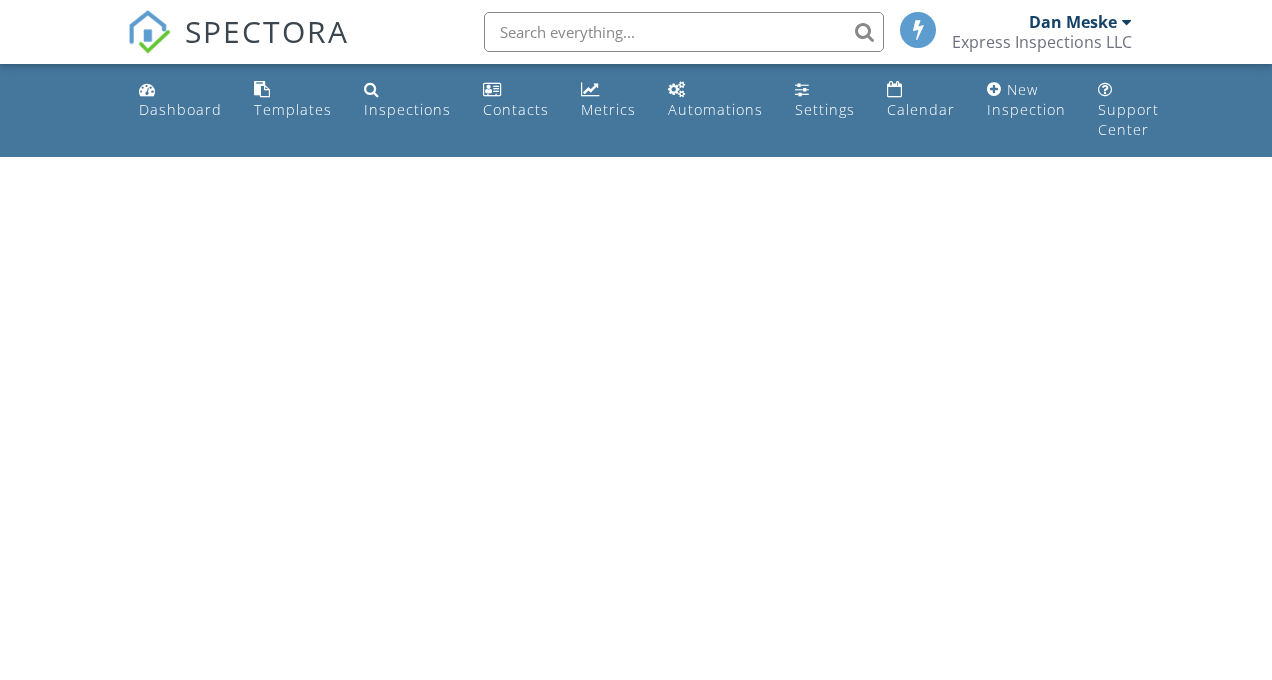 scroll, scrollTop: 0, scrollLeft: 0, axis: both 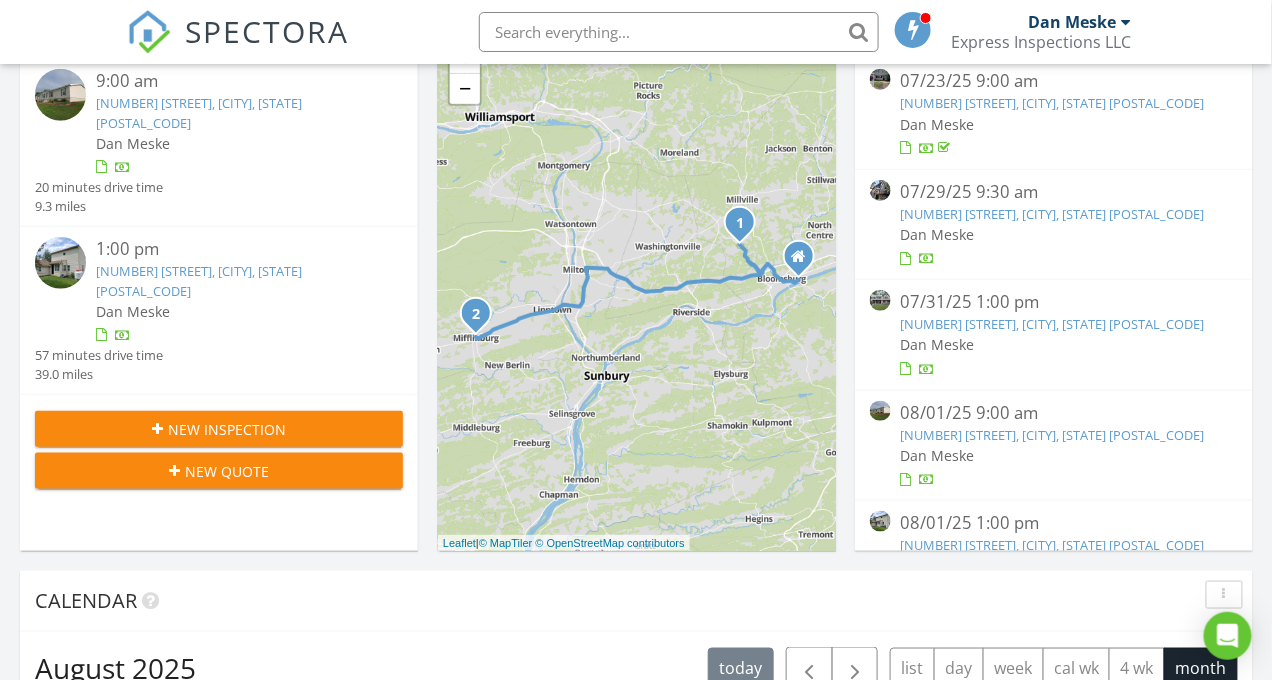click on "[NUMBER] [STREET], [CITY], [STATE] [POSTAL_CODE]" at bounding box center (199, 112) 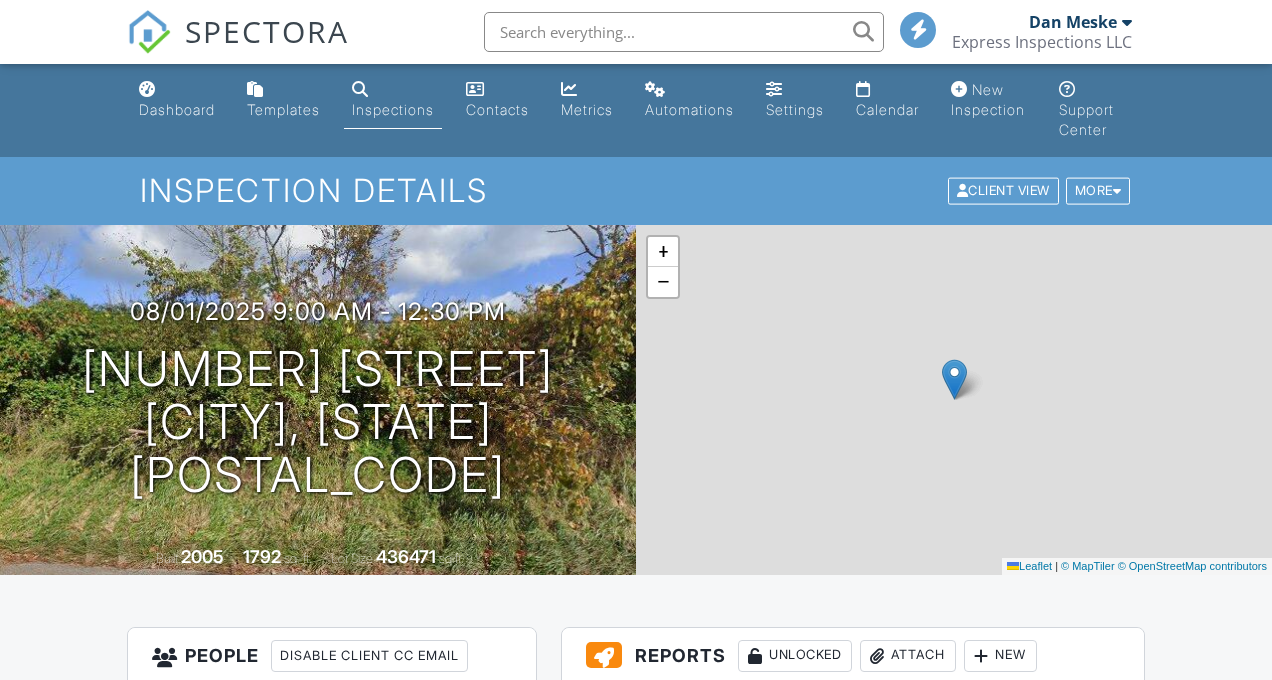 scroll, scrollTop: 0, scrollLeft: 0, axis: both 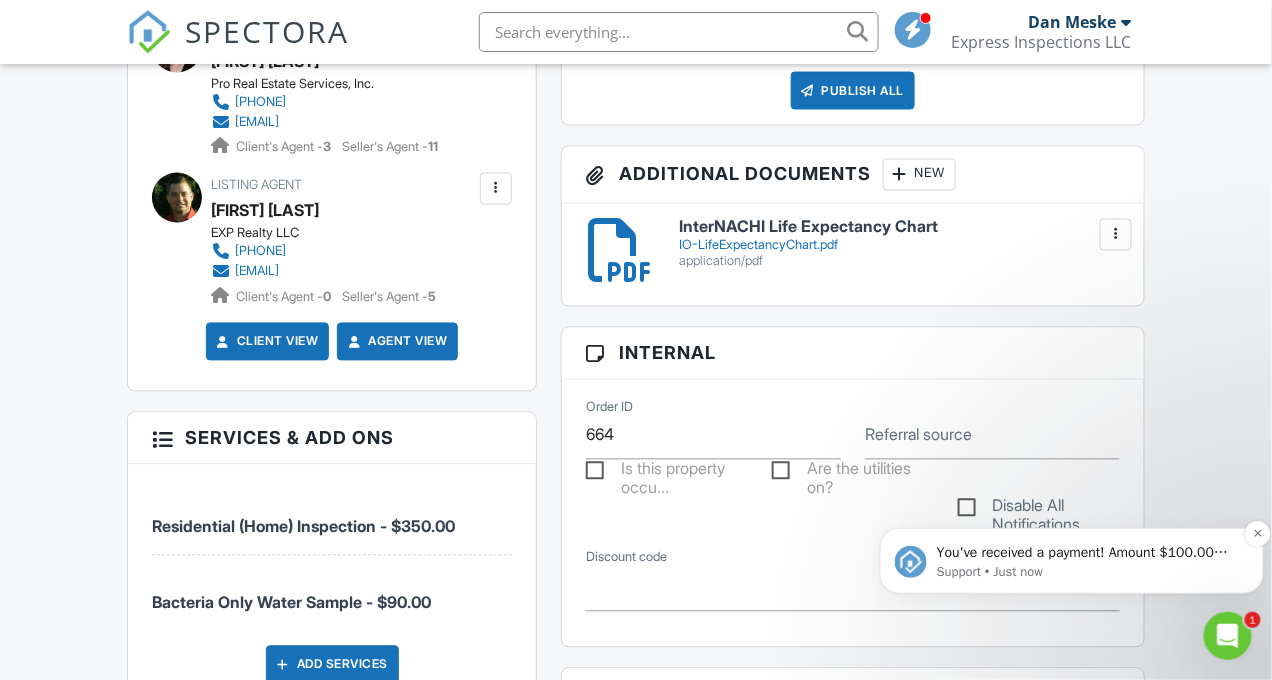 click on "You've received a payment!  Amount  $100.00  Fee  $0.00  Net  $100.00  Transaction #  pi_3RrTK6K7snlDGpRF0oyXPINr  Inspection  [NUMBER] [STREET], [CITY], [STATE] Payouts to your bank or debit card occur on a daily basis. Each payment usually takes two business days to process. You can view your pending payout amount here. If you have any questions reach out on our chat bubble at app.spectora.com." at bounding box center [1087, 552] 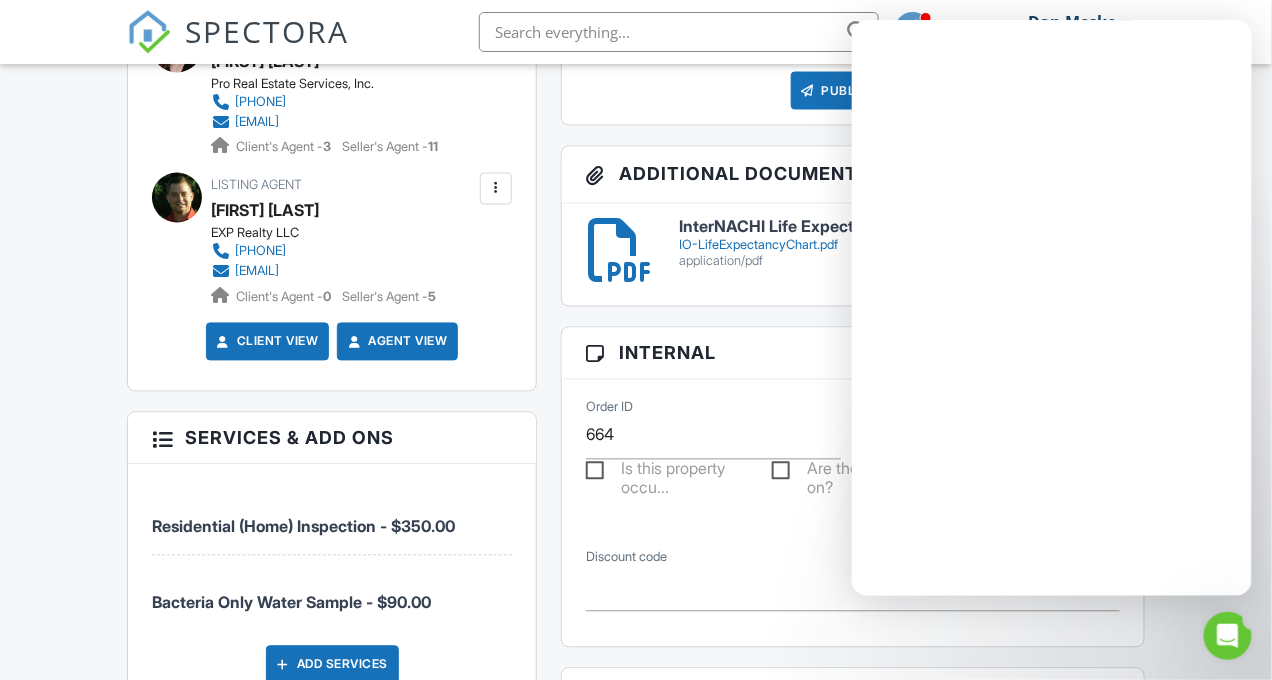 scroll, scrollTop: 0, scrollLeft: 0, axis: both 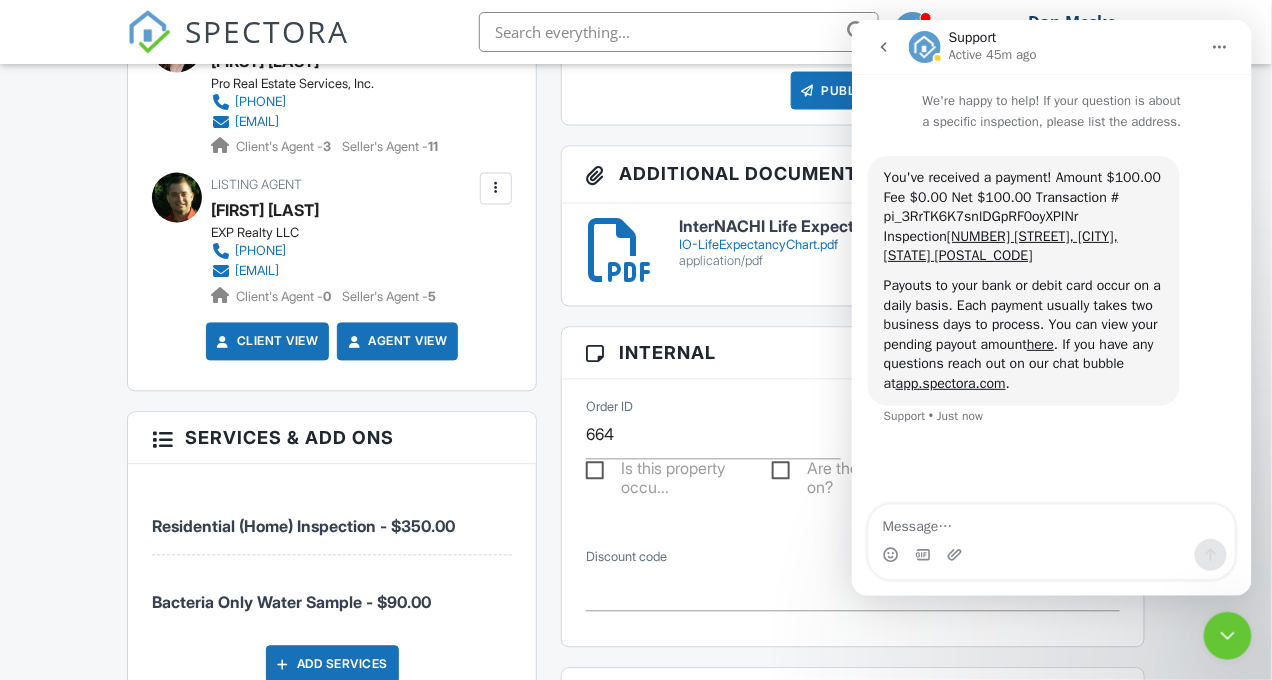 click 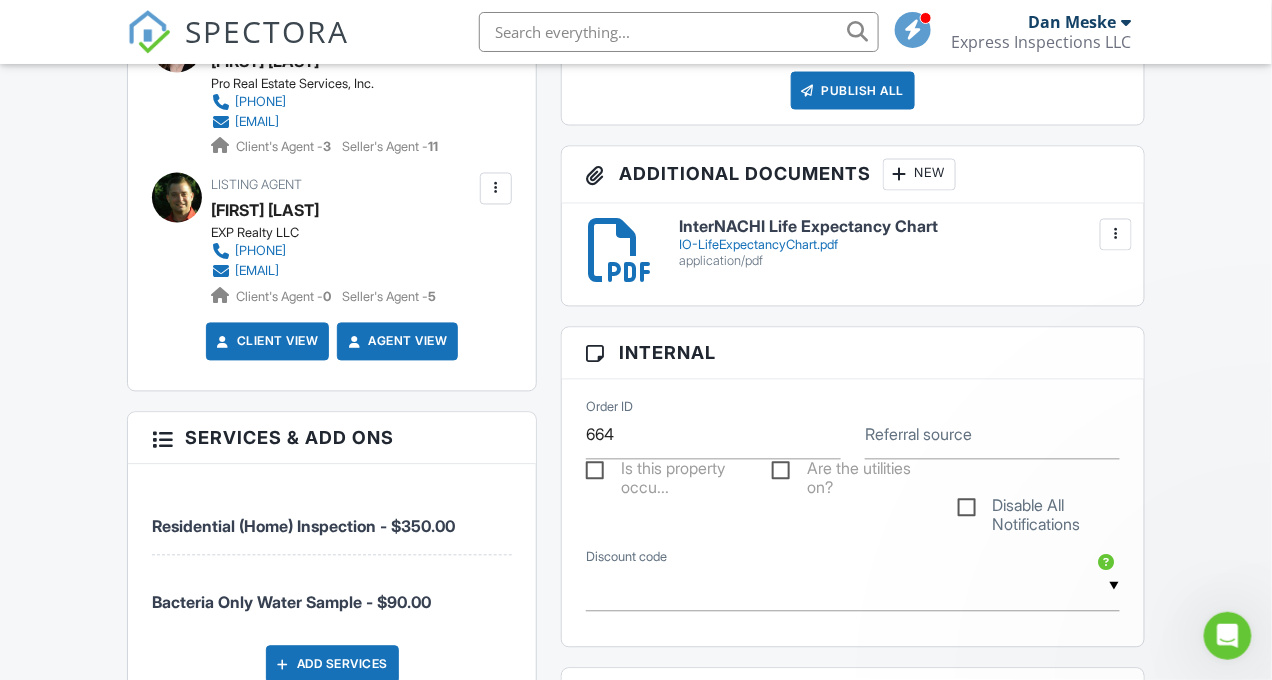 scroll, scrollTop: 0, scrollLeft: 0, axis: both 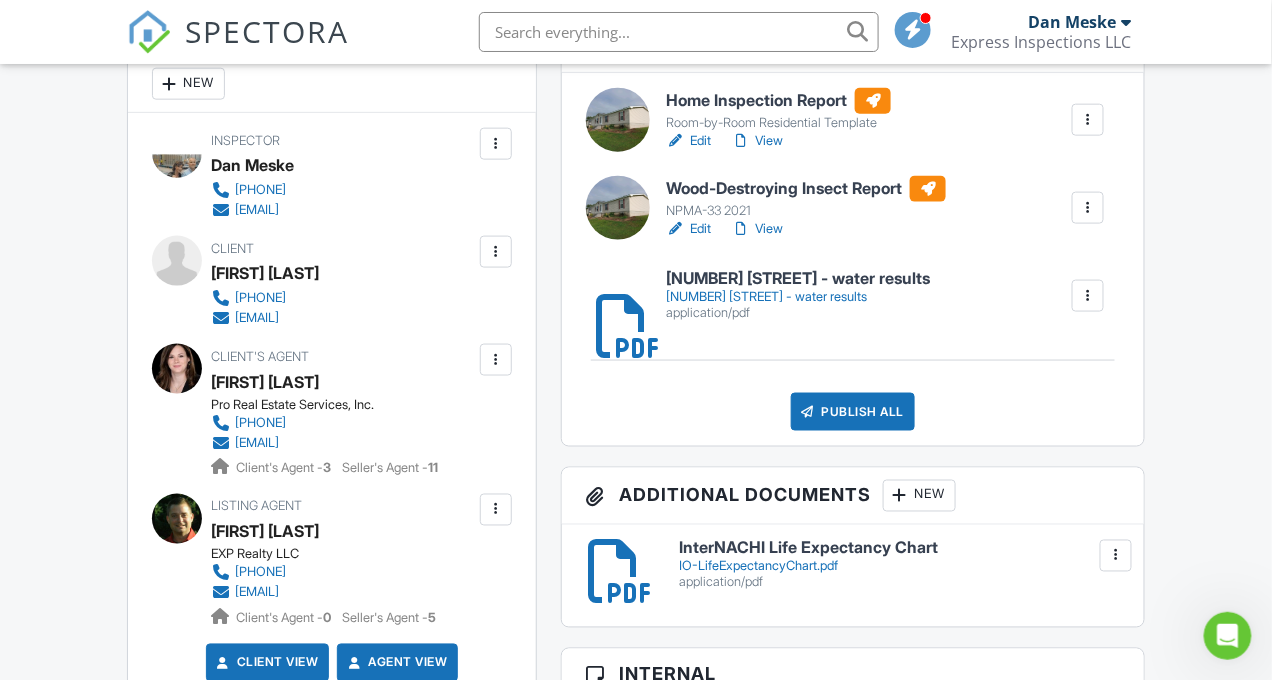 click at bounding box center [1088, 208] 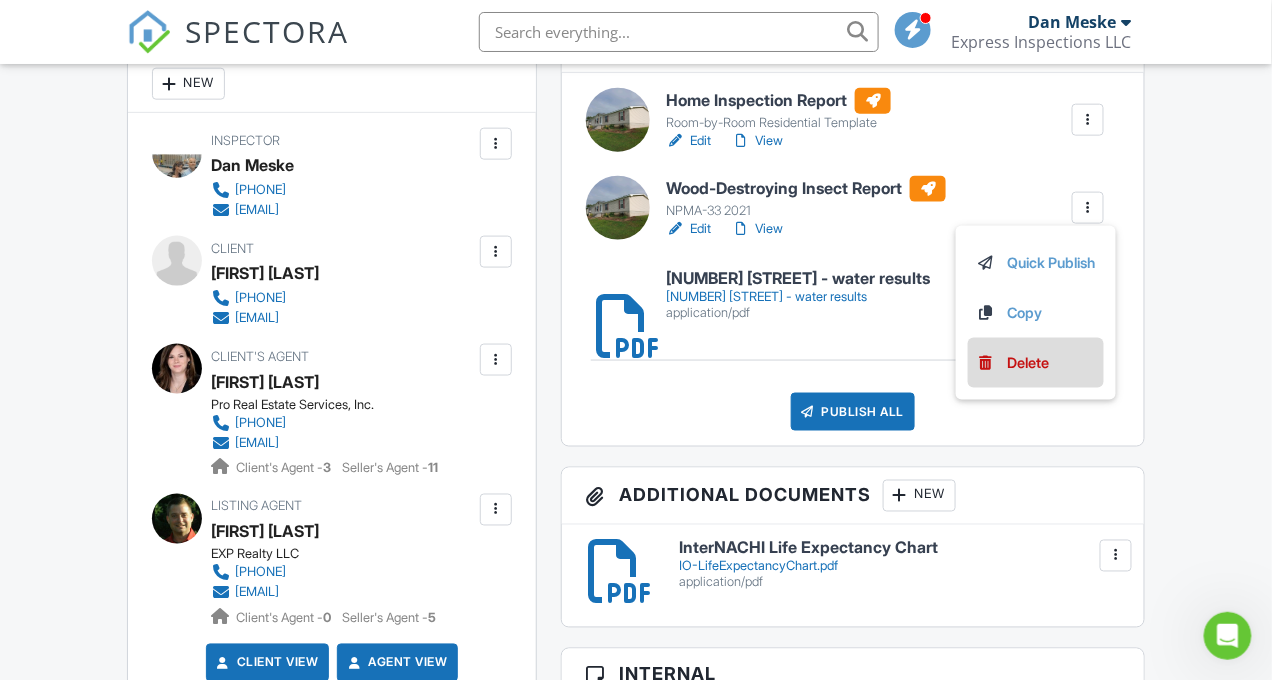 click on "Delete" at bounding box center [1029, 363] 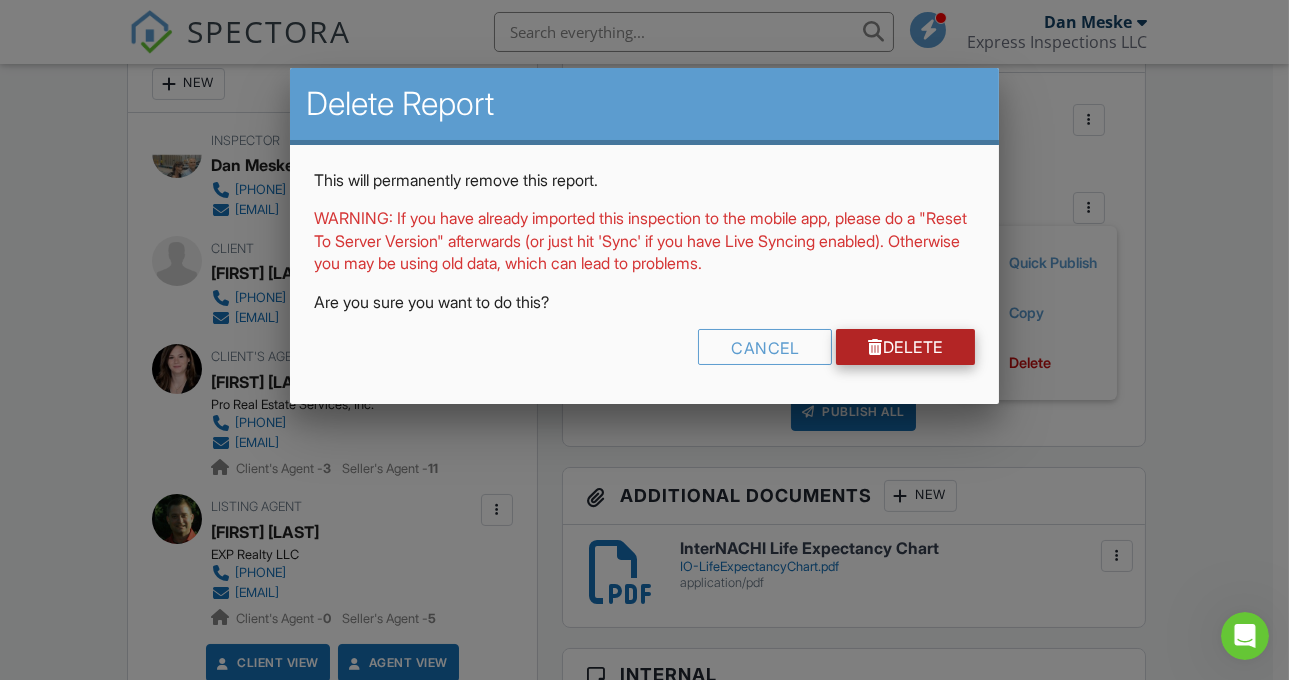 click on "Delete" at bounding box center [905, 347] 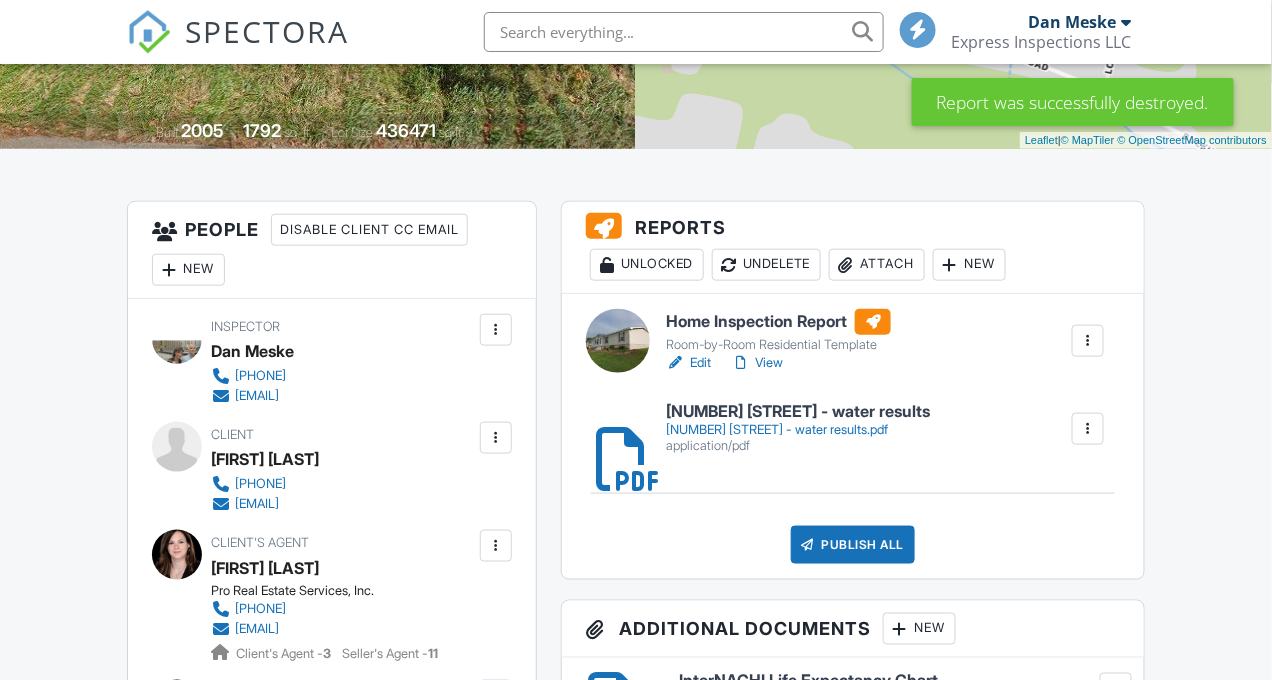 scroll, scrollTop: 281, scrollLeft: 0, axis: vertical 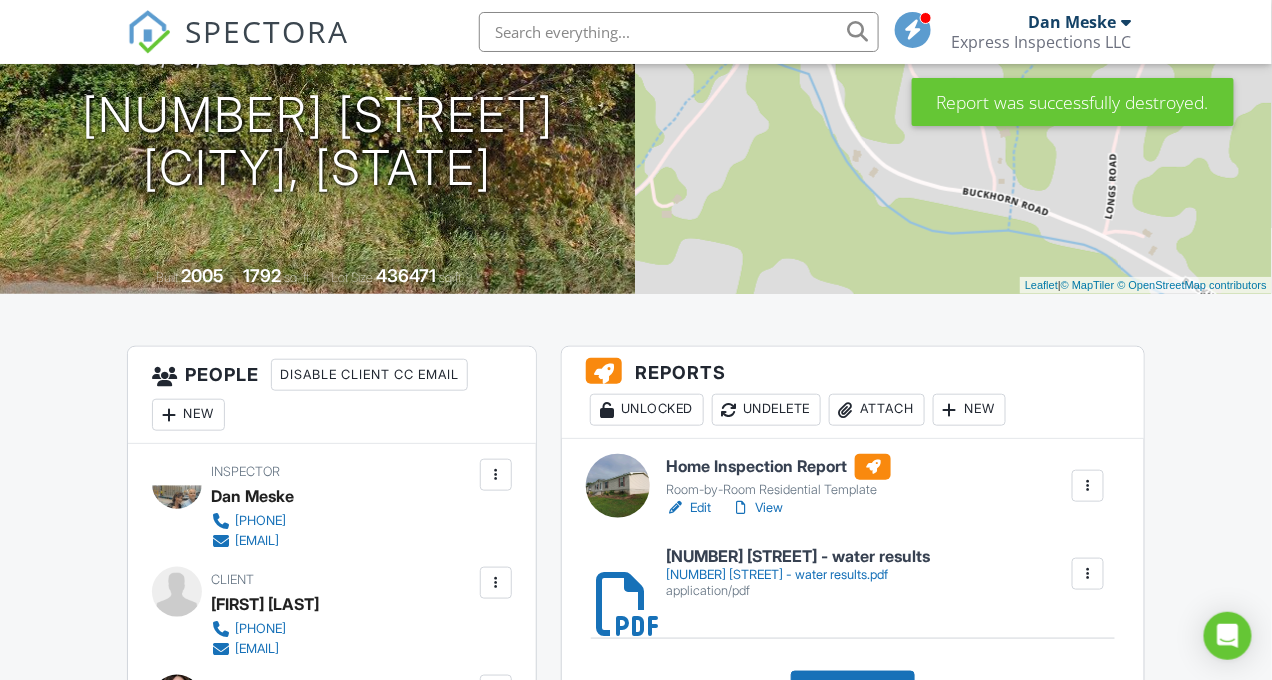 click at bounding box center (679, 32) 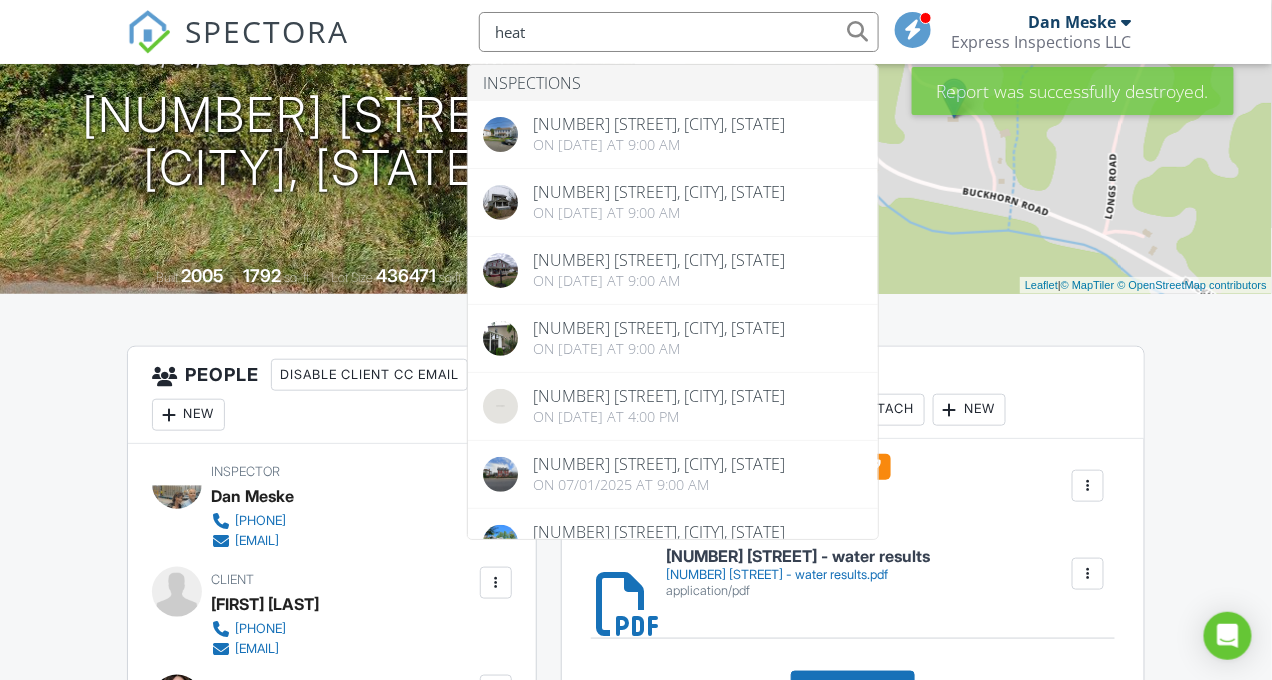 type on "heath" 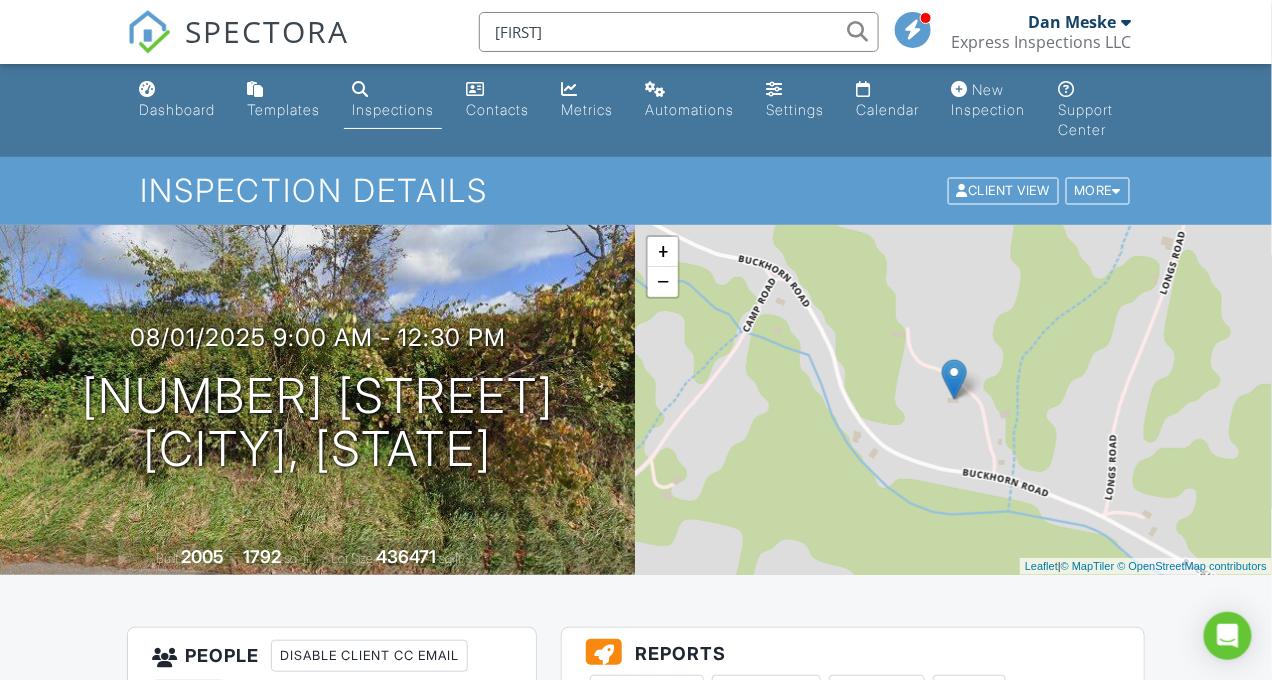 scroll, scrollTop: 0, scrollLeft: 0, axis: both 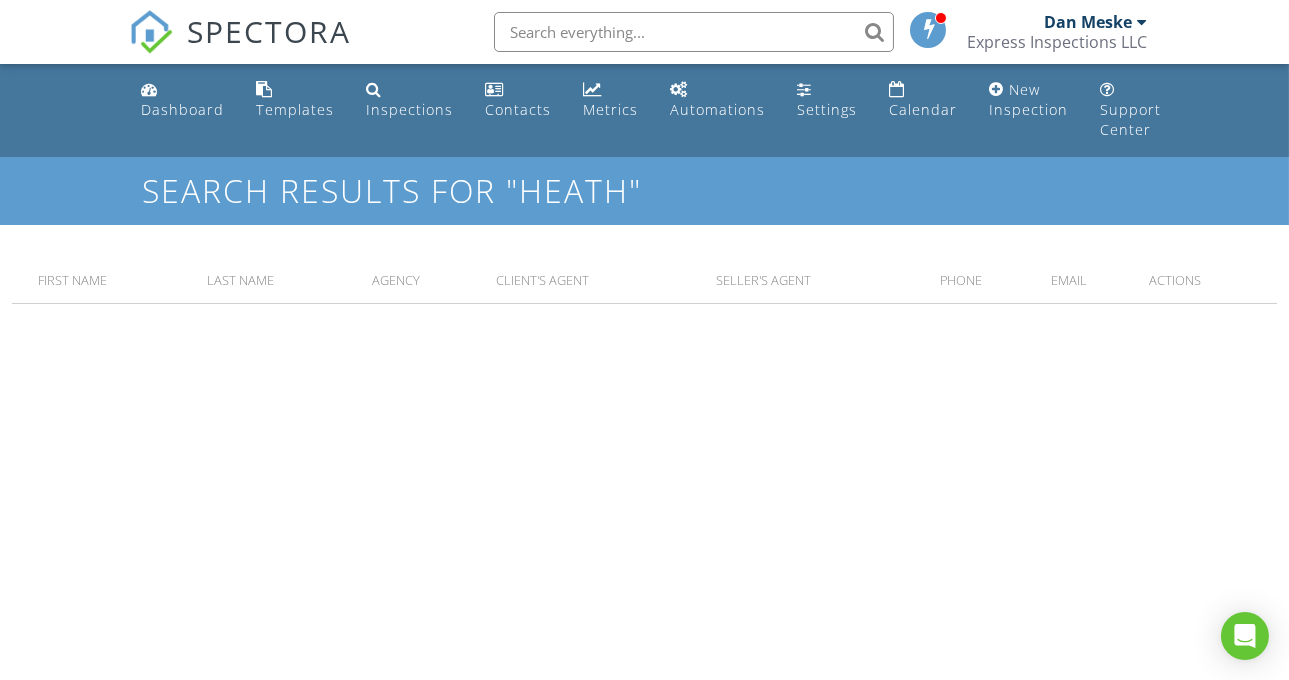 click at bounding box center [694, 32] 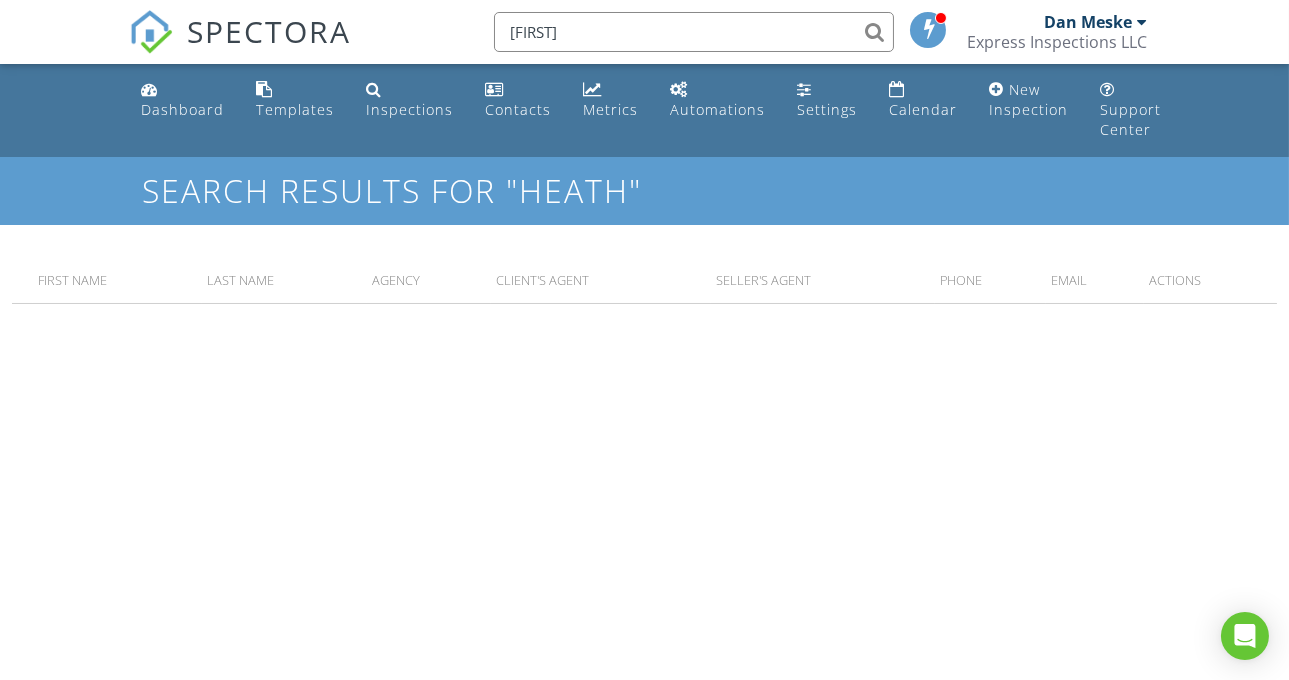 type on "[FIRST]" 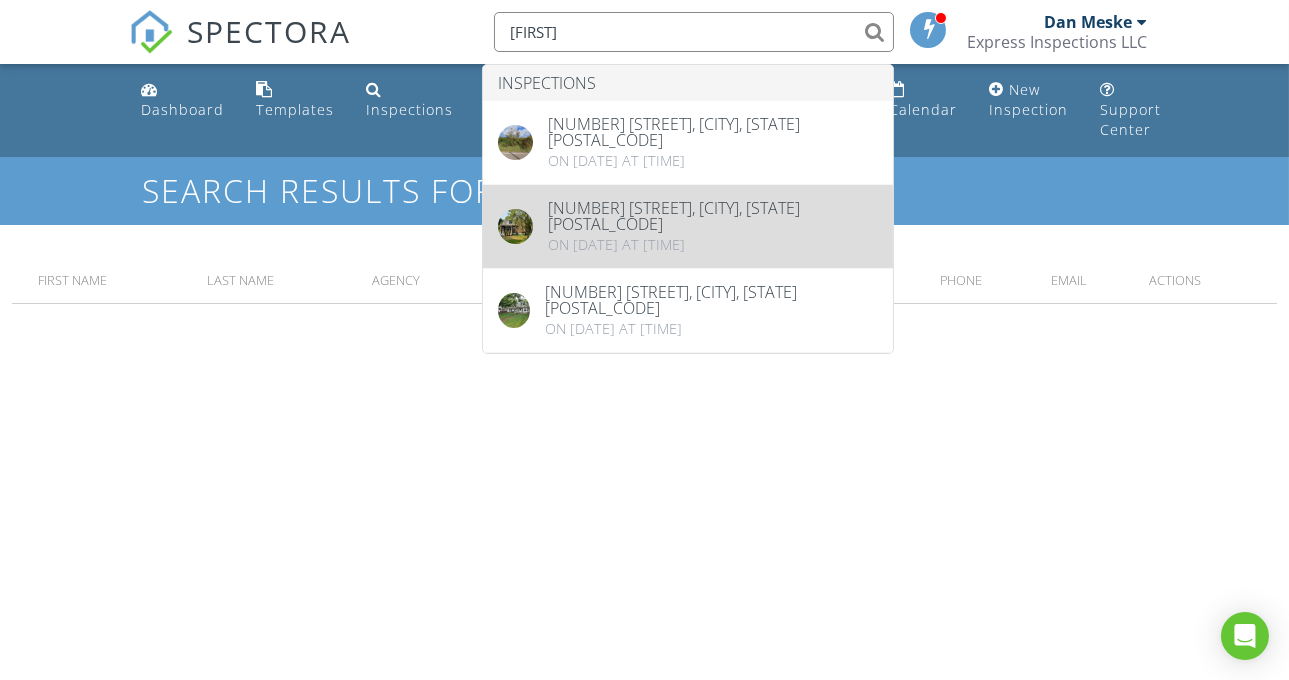 type 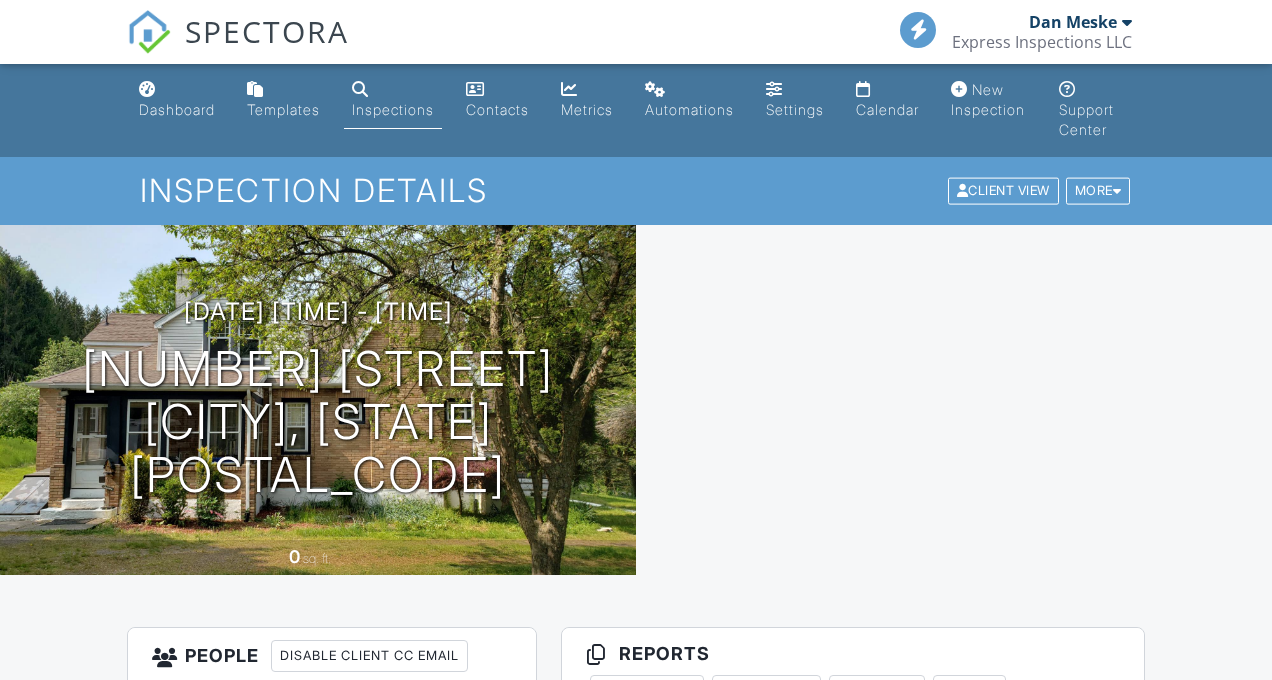 scroll, scrollTop: 0, scrollLeft: 0, axis: both 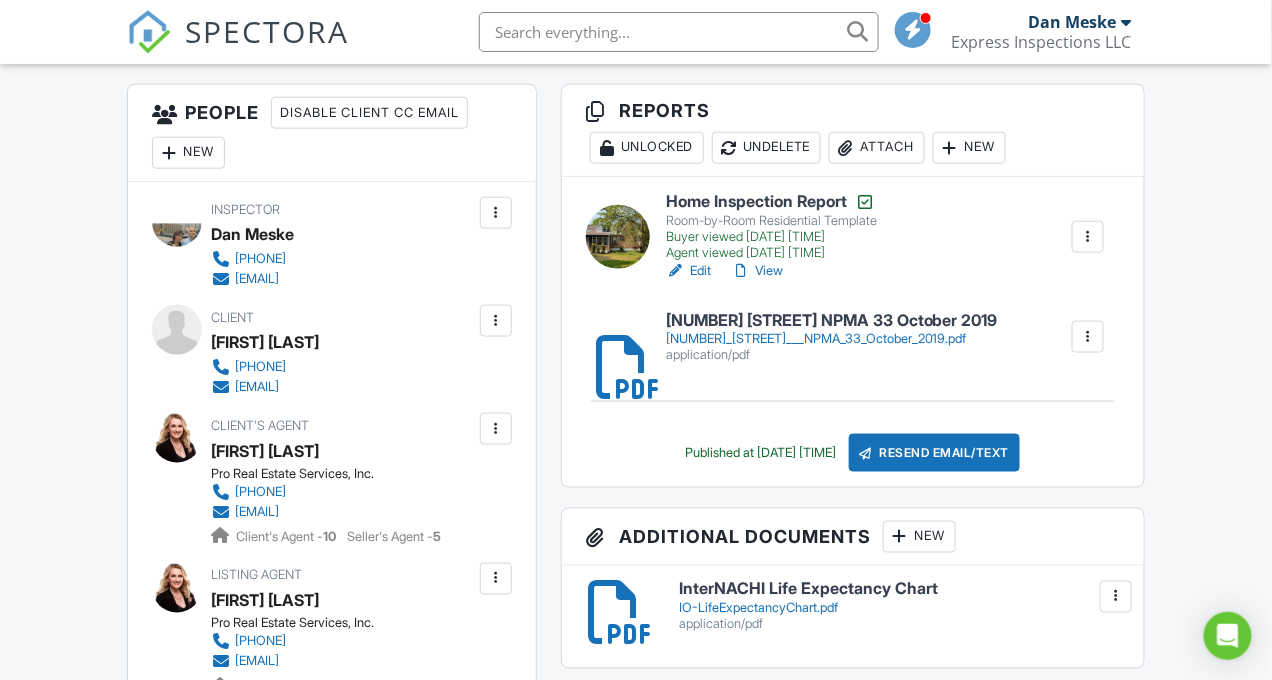 click on "View" at bounding box center [757, 271] 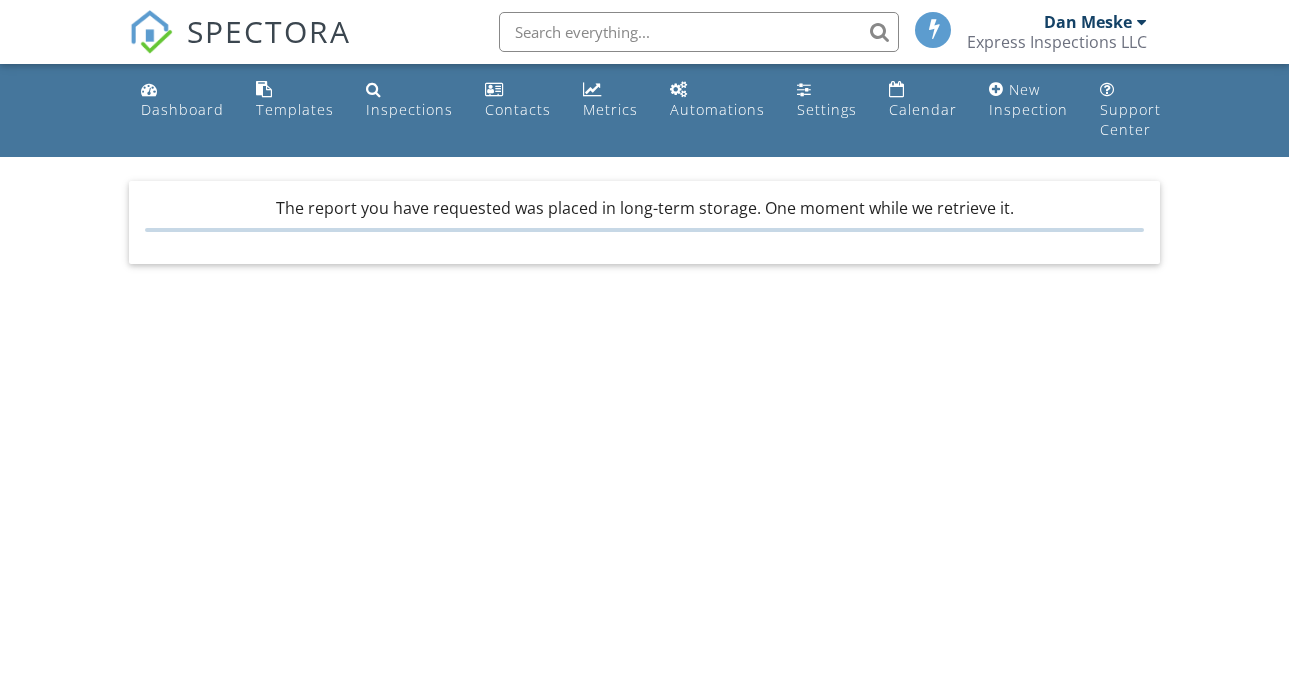 scroll, scrollTop: 0, scrollLeft: 0, axis: both 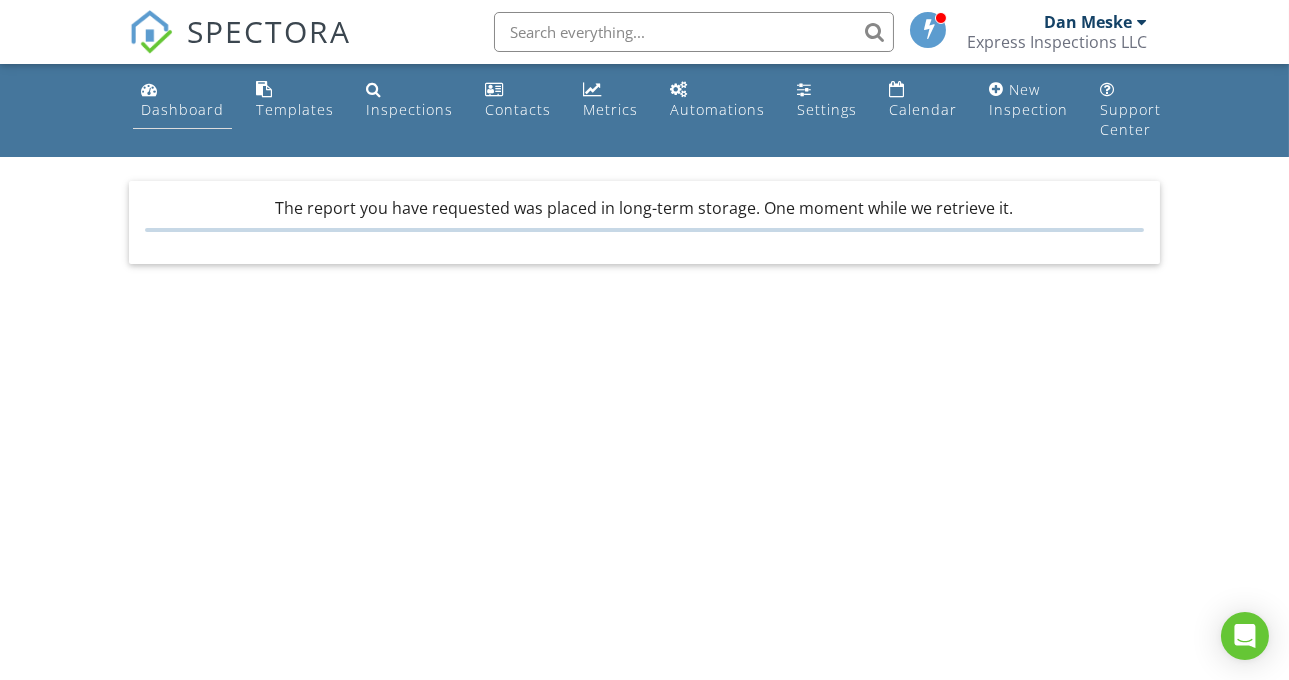 click on "Dashboard" at bounding box center [182, 109] 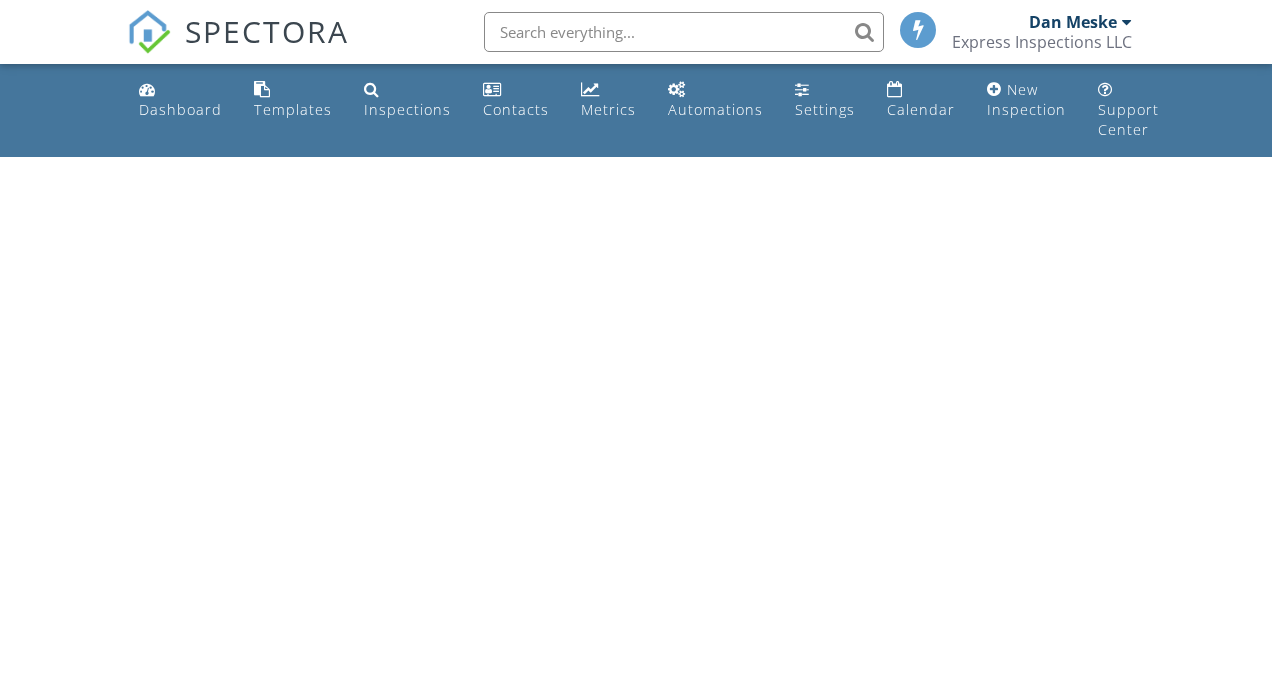 scroll, scrollTop: 0, scrollLeft: 0, axis: both 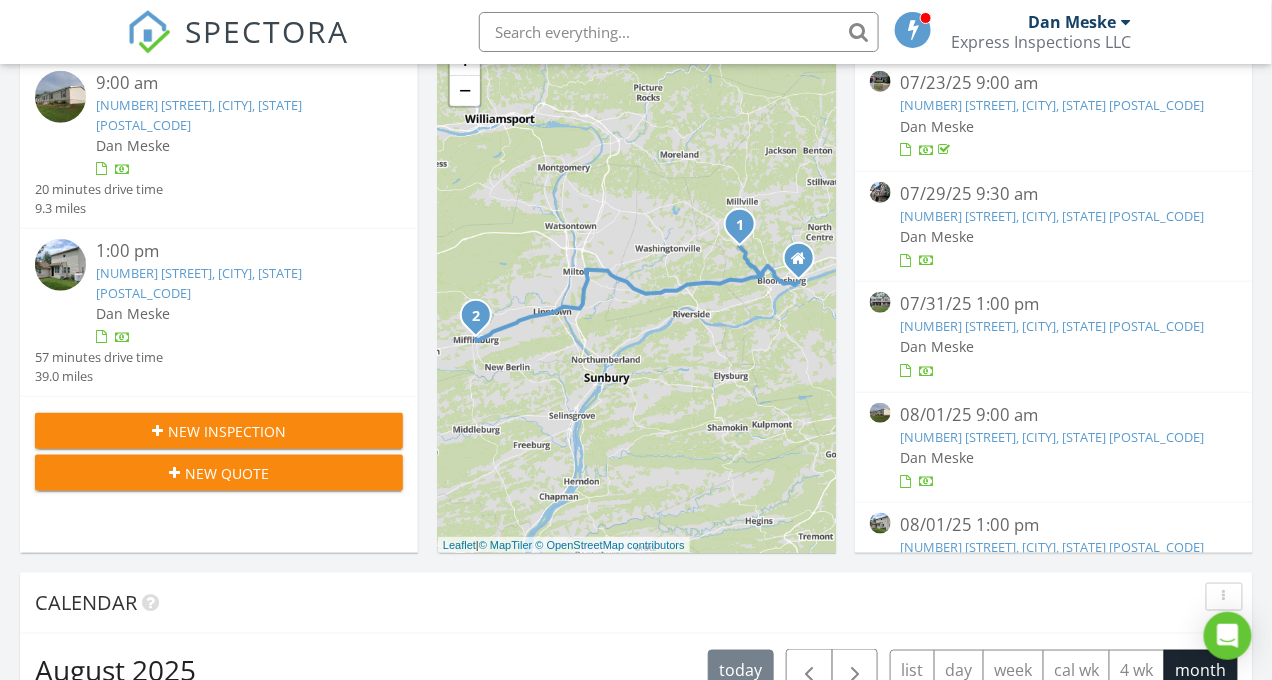 click on "496 Buckhorn Rd, Bloomsburg, PA 17815" at bounding box center [199, 114] 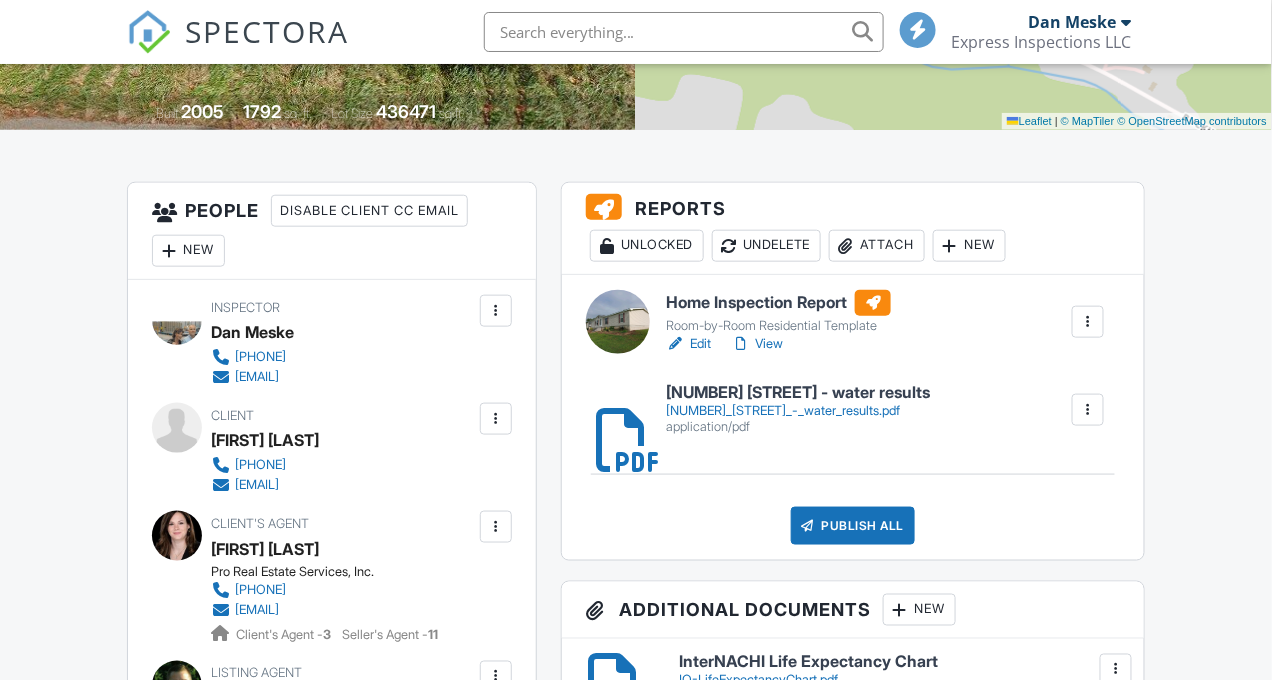 scroll, scrollTop: 446, scrollLeft: 0, axis: vertical 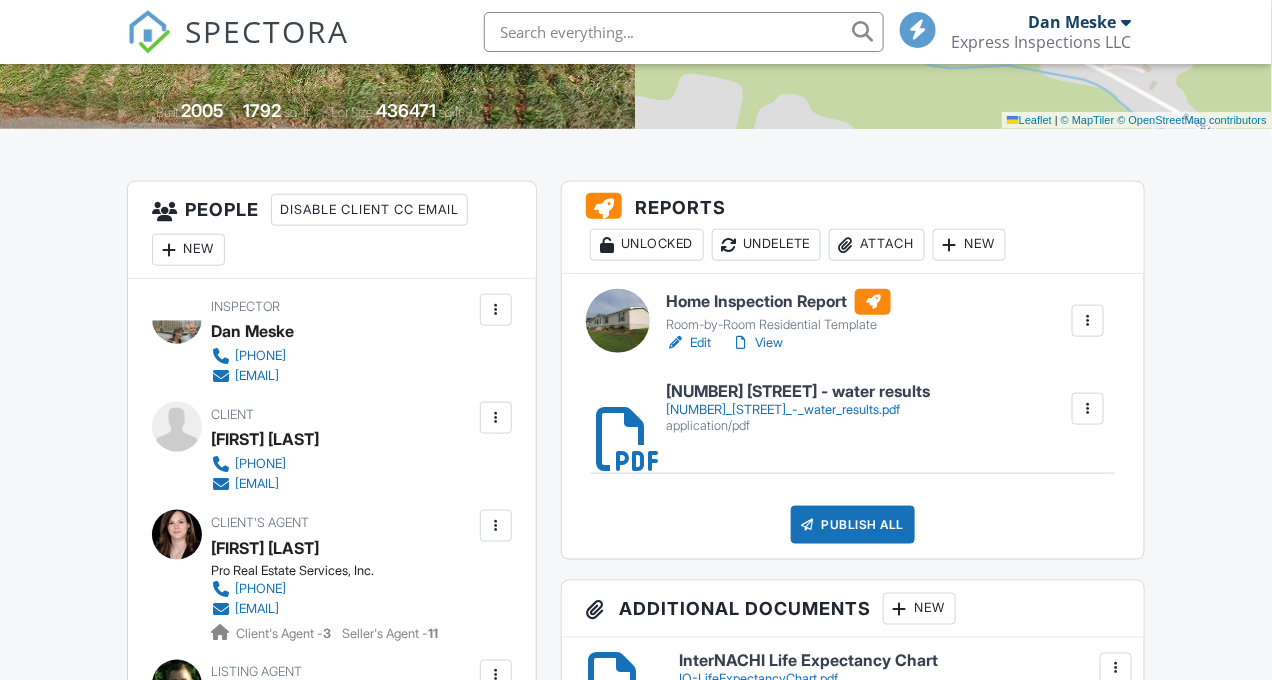 click on "Edit" at bounding box center (688, 343) 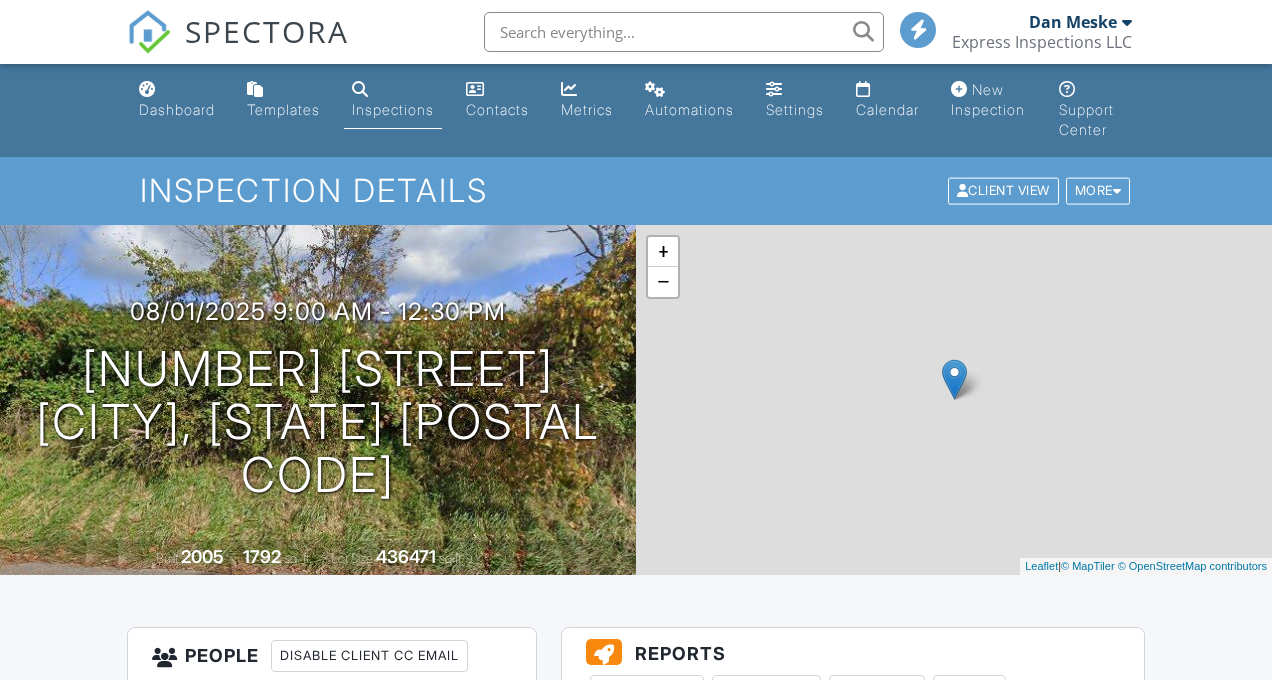 scroll, scrollTop: 0, scrollLeft: 0, axis: both 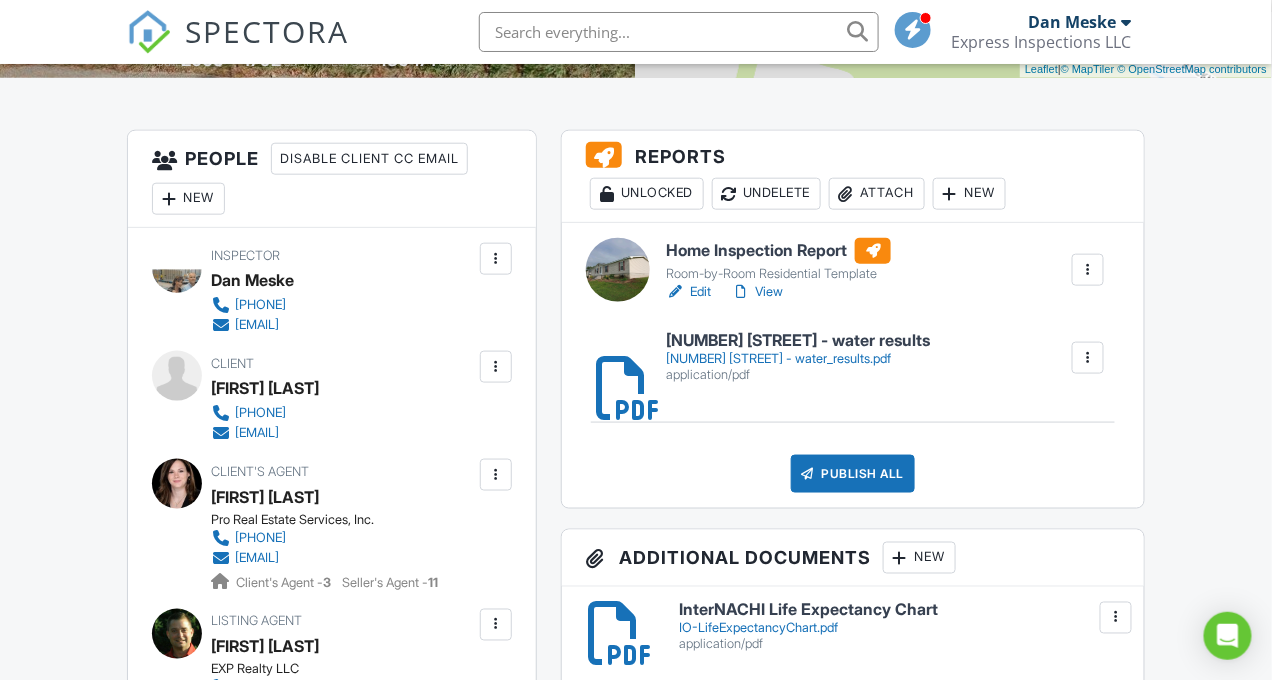 click on "Edit" at bounding box center (688, 292) 